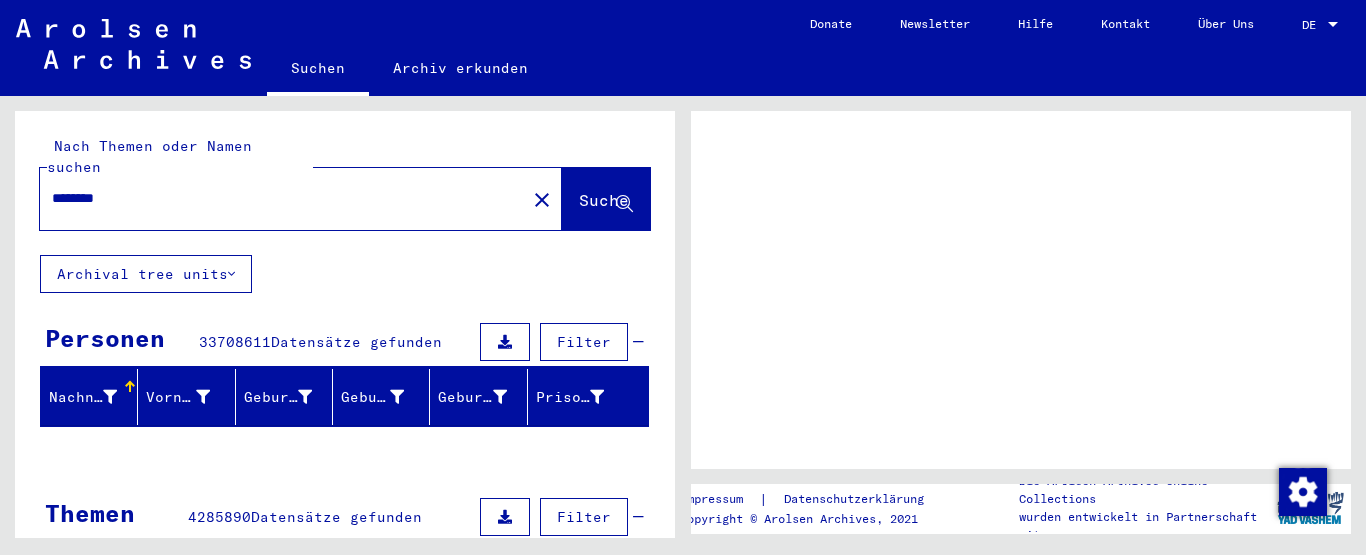 scroll, scrollTop: 0, scrollLeft: 0, axis: both 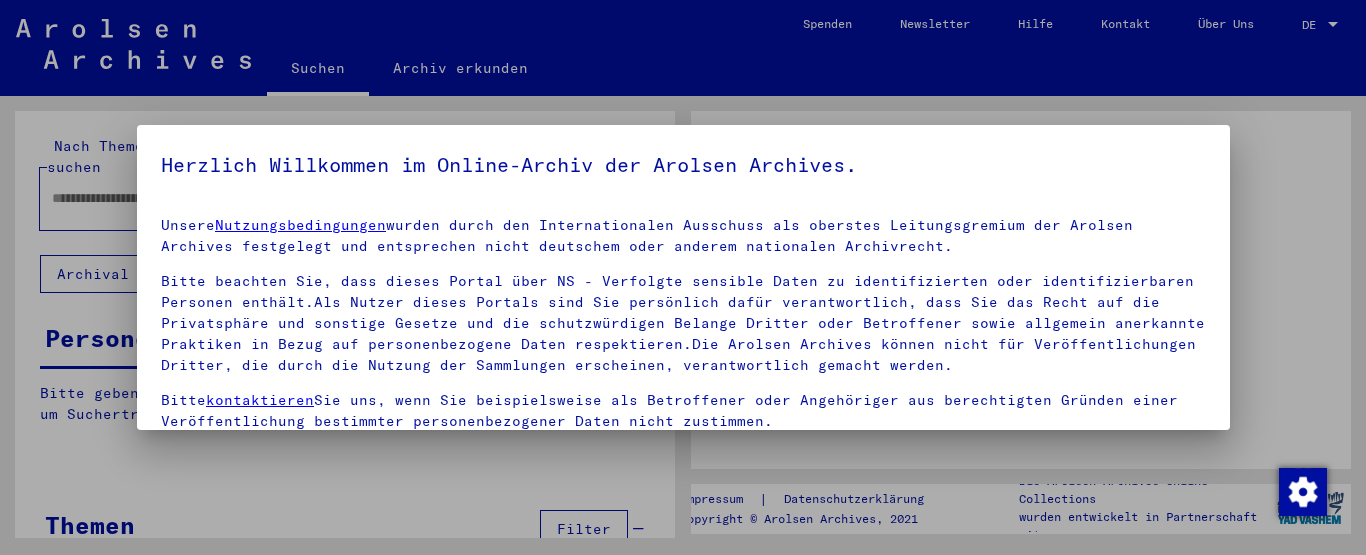 click on "Herzlich Willkommen im Online-Archiv der Arolsen Archives.  Unsere  Nutzungsbedingungen  wurden durch den Internationalen Ausschuss als oberstes Leitungsgremium der Arolsen Archives festgelegt und entsprechen nicht deutschem oder anderem nationalen Archivrecht. Bitte beachten Sie, dass dieses Portal über NS - Verfolgte sensible Daten zu identifizierten oder identifizierbaren Personen enthält.Als Nutzer dieses Portals sind Sie persönlich dafür verantwortlich, dass Sie das Recht auf die Privatsphäre und sonstige Gesetze und die schutzwürdigen Belange Dritter oder Betroffener sowie allgemein anerkannte Praktiken in Bezug auf personenbezogene Daten respektieren.Die Arolsen Archives können nicht für Veröffentlichungen Dritter, die durch die Nutzung der Sammlungen erscheinen, verantwortlich gemacht werden. Bitte  kontaktieren  Sie uns, wenn Sie beispielsweise als Betroffener oder Angehöriger aus berechtigten Gründen einer Veröffentlichung bestimmter personenbezogener Daten nicht zustimmen." at bounding box center (683, 277) 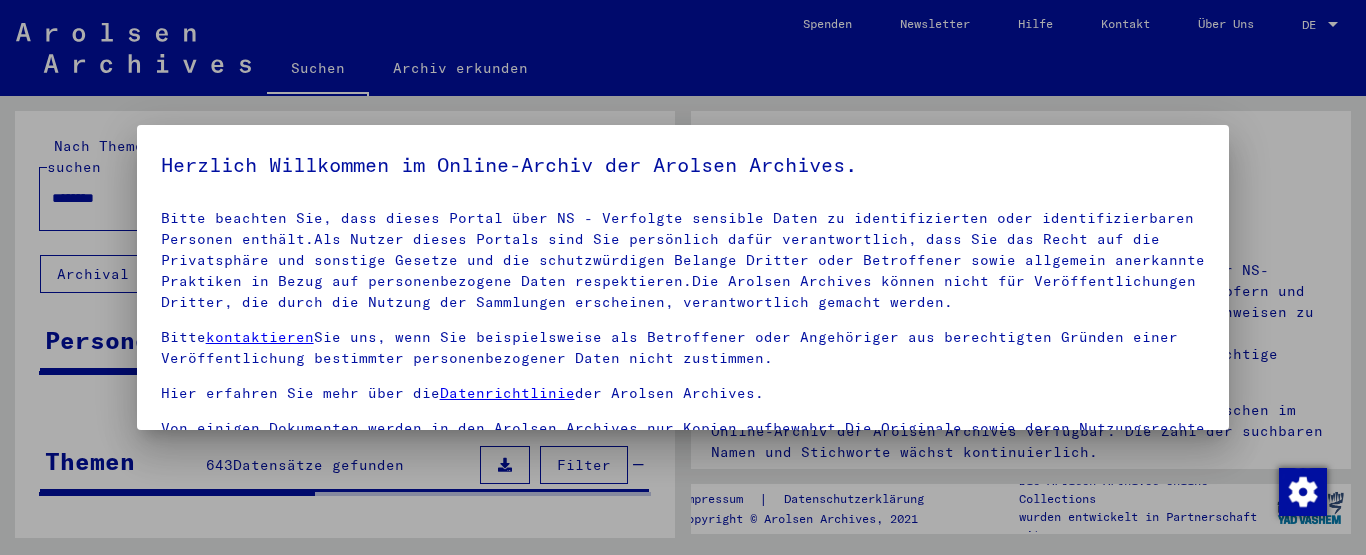 scroll, scrollTop: 140, scrollLeft: 0, axis: vertical 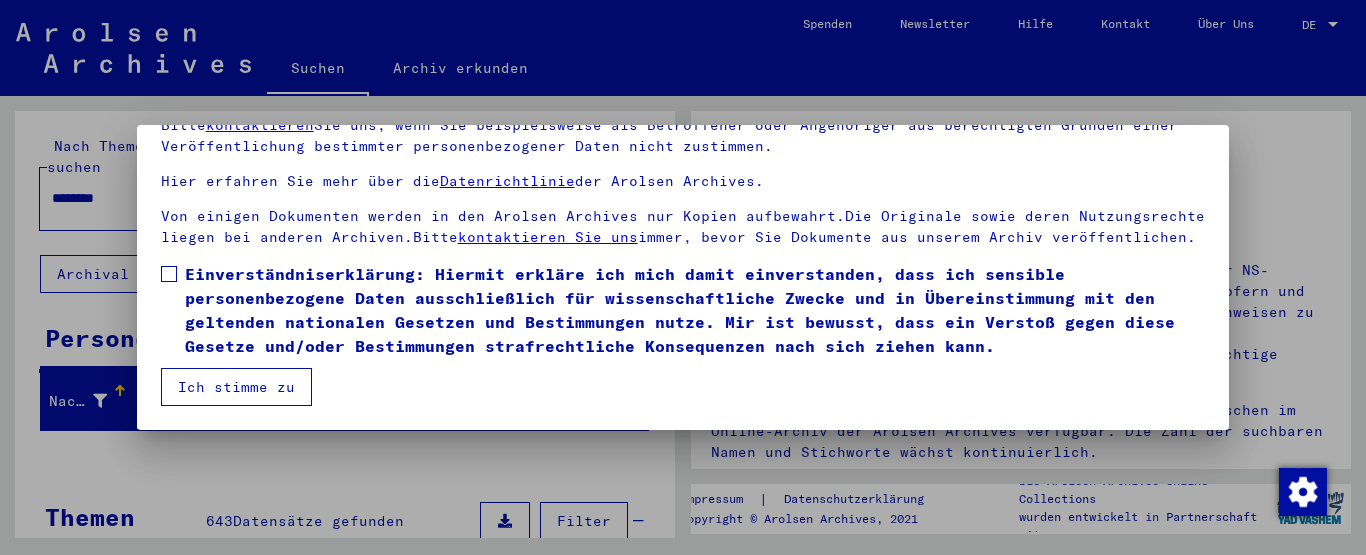 click at bounding box center [169, 274] 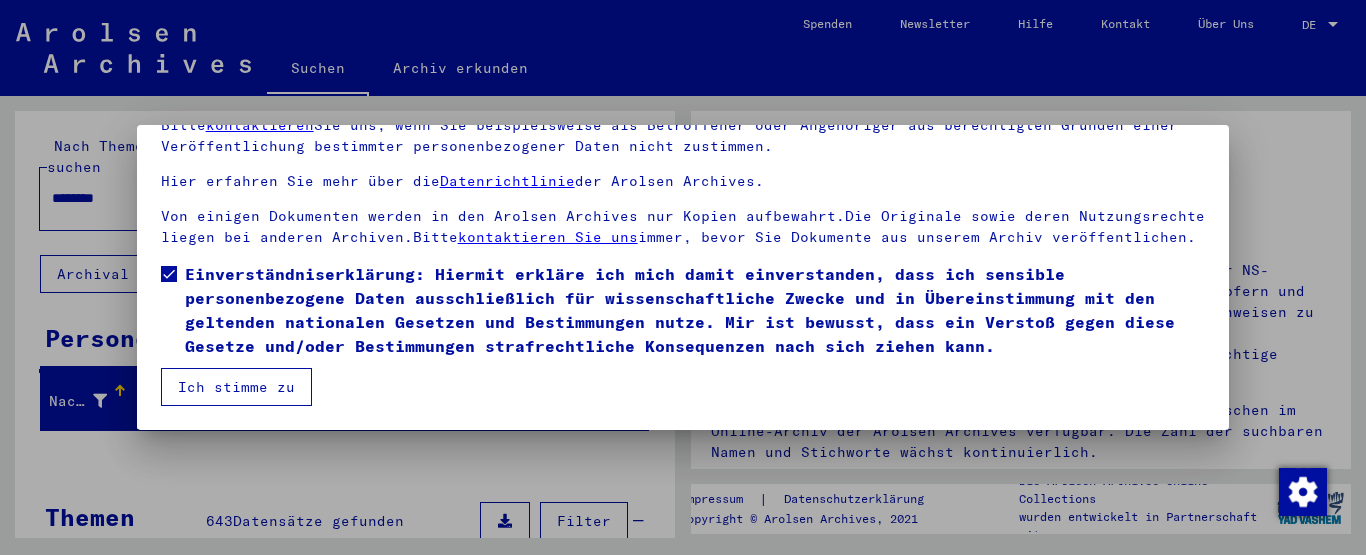 click on "Ich stimme zu" at bounding box center (236, 387) 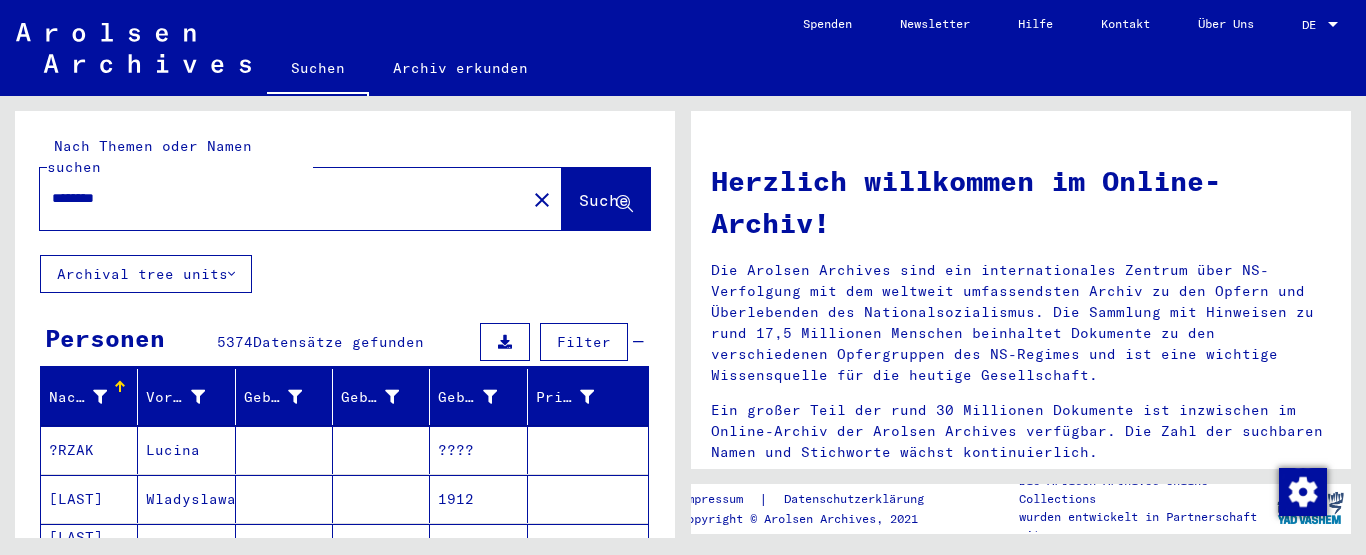 click on "********" 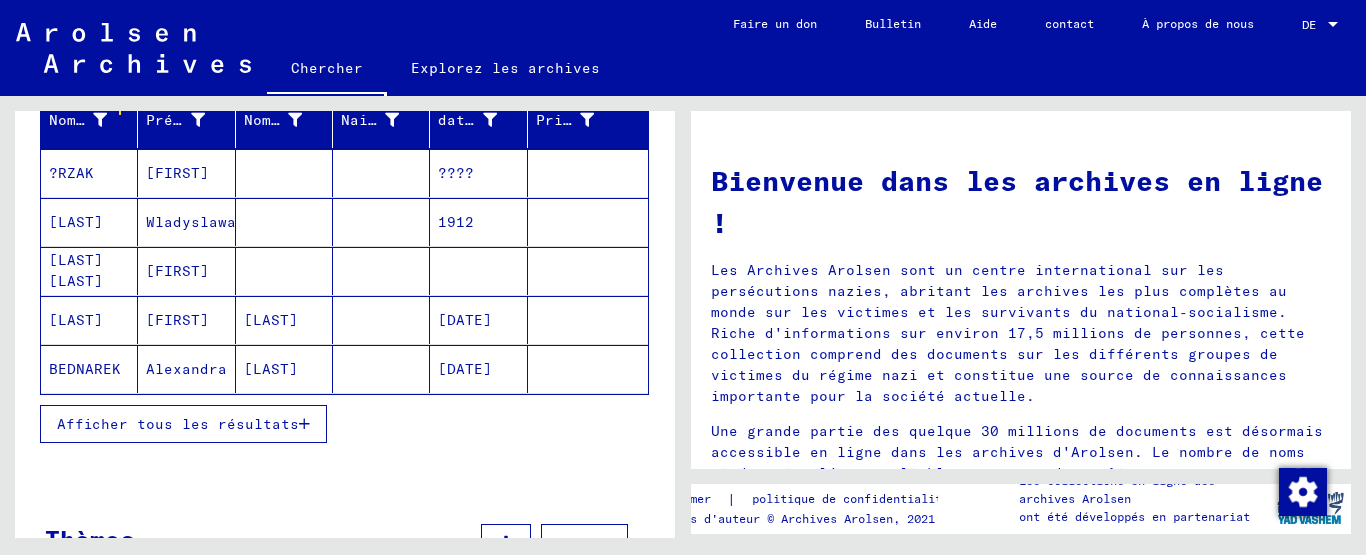 scroll, scrollTop: 300, scrollLeft: 0, axis: vertical 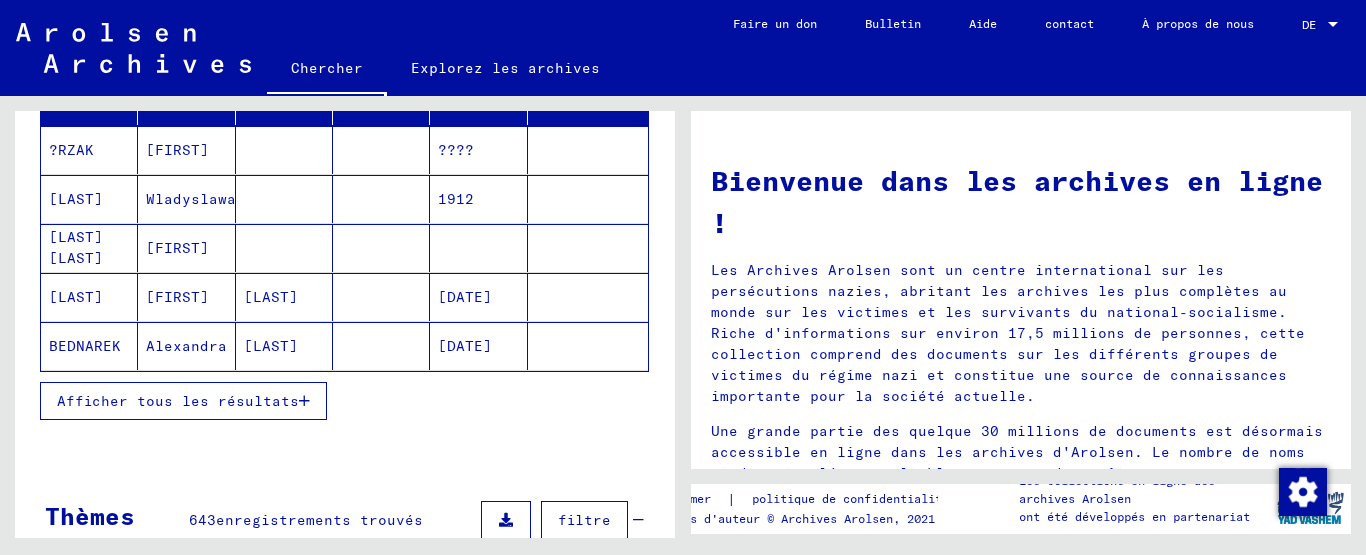 click on "Afficher tous les résultats" at bounding box center [178, 401] 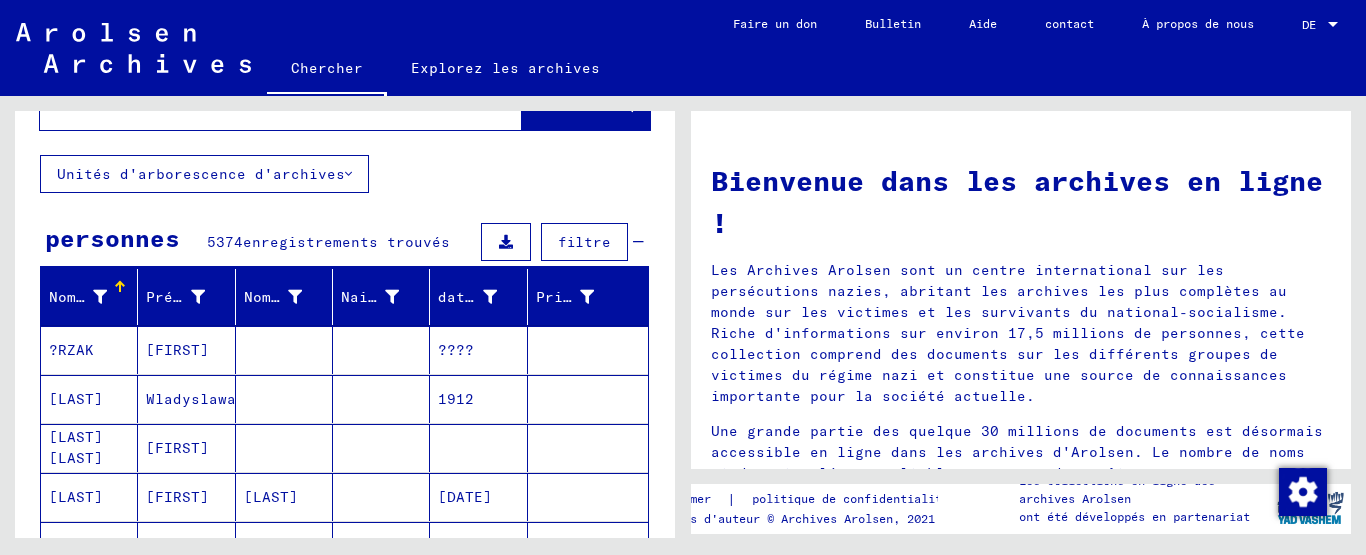 scroll, scrollTop: 0, scrollLeft: 0, axis: both 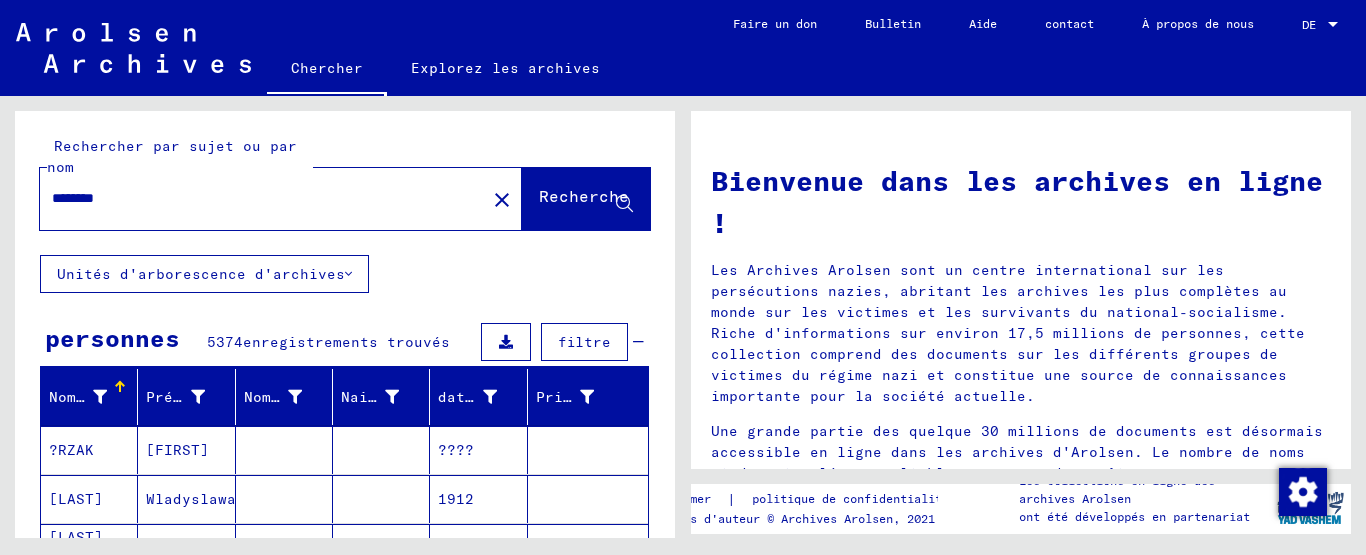 click on "********" at bounding box center (257, 198) 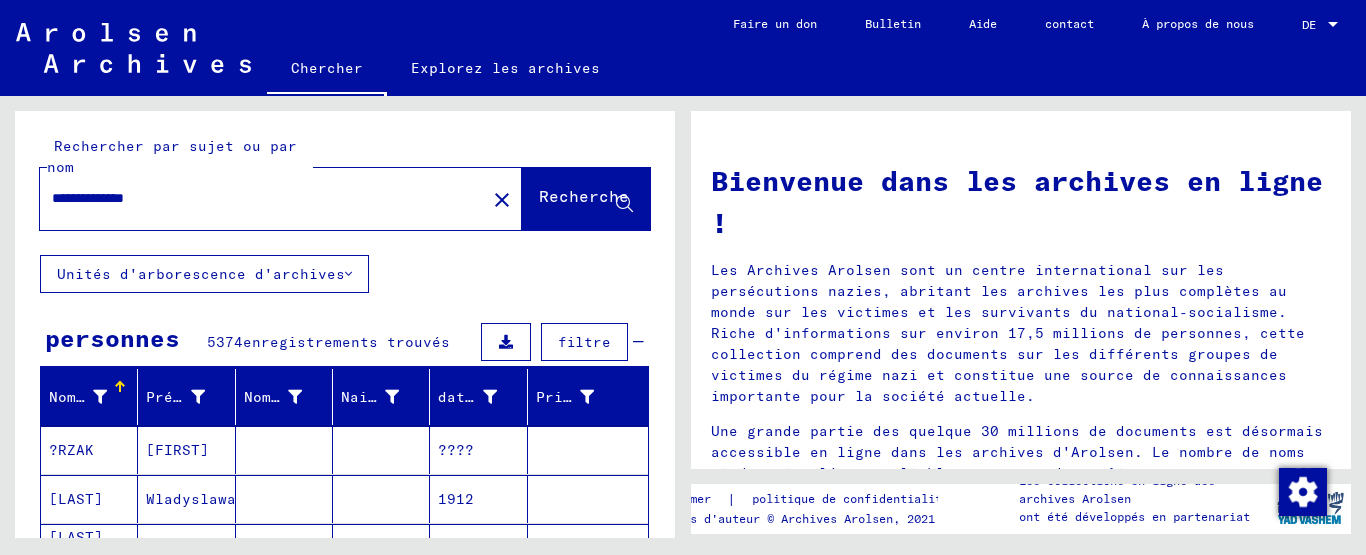 type on "**********" 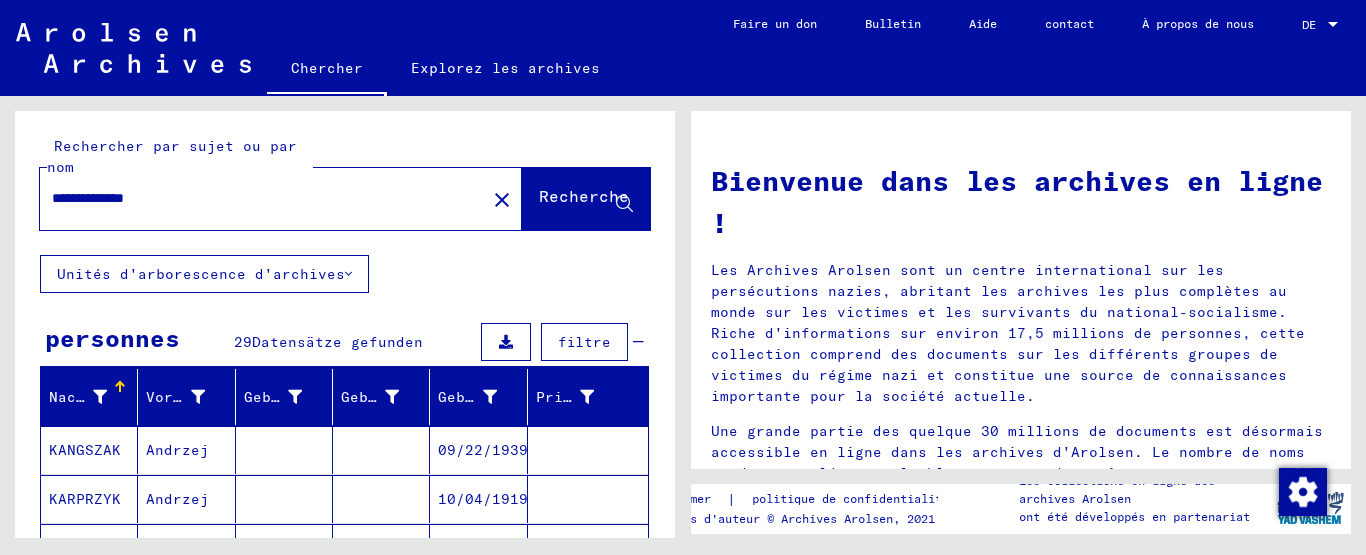 scroll, scrollTop: 200, scrollLeft: 0, axis: vertical 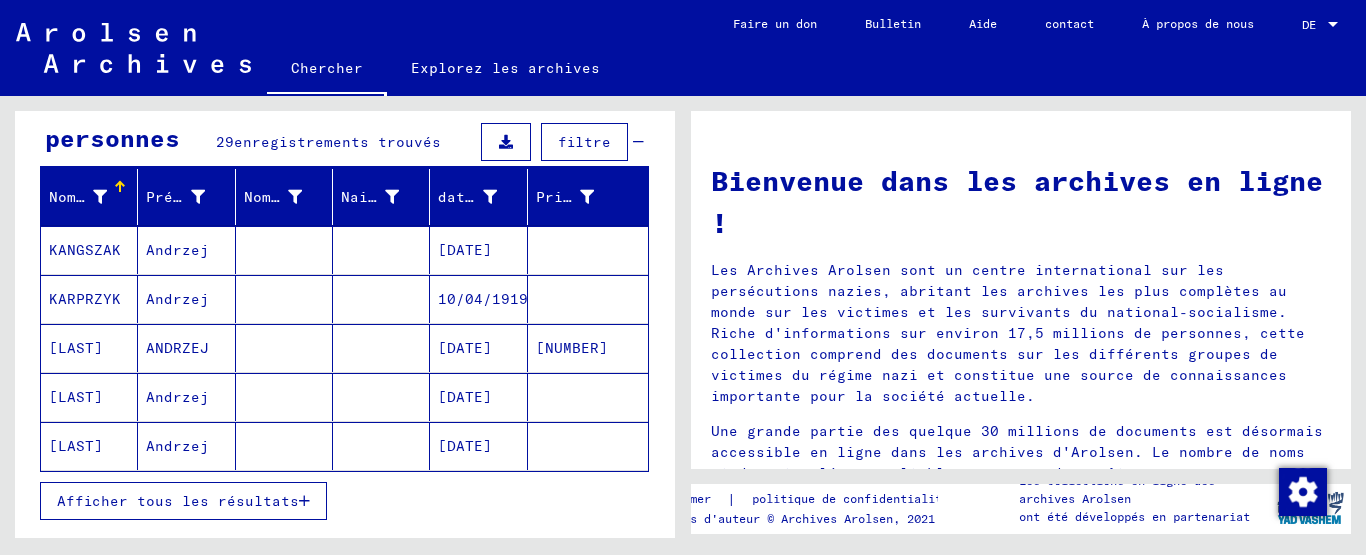 click on "Afficher tous les résultats" at bounding box center (178, 501) 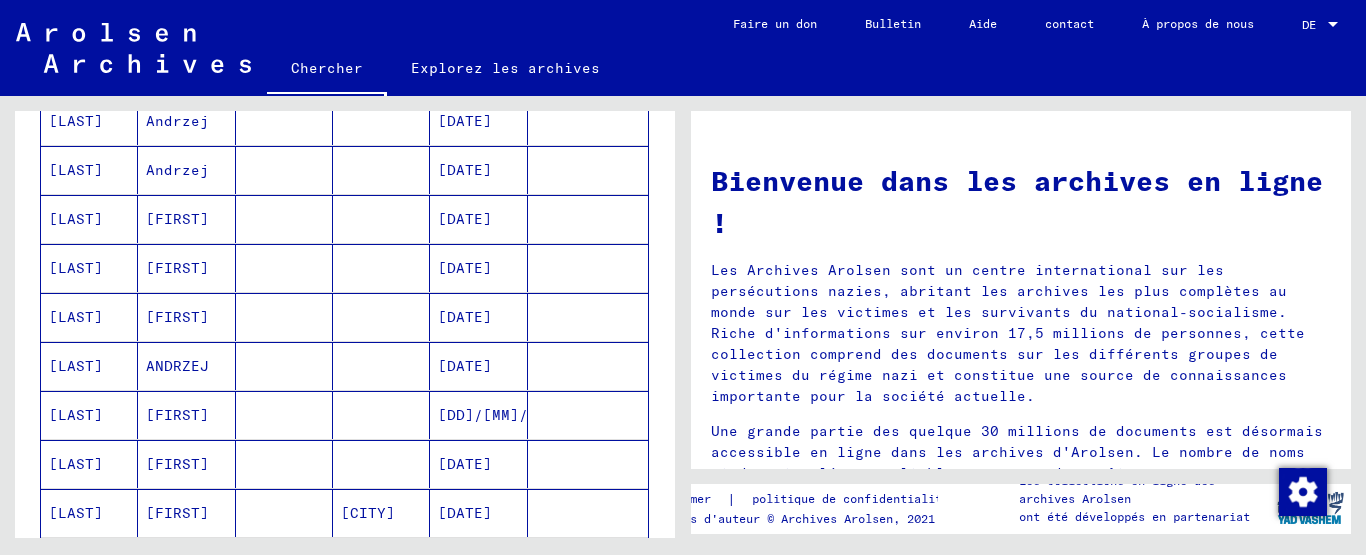 scroll, scrollTop: 600, scrollLeft: 0, axis: vertical 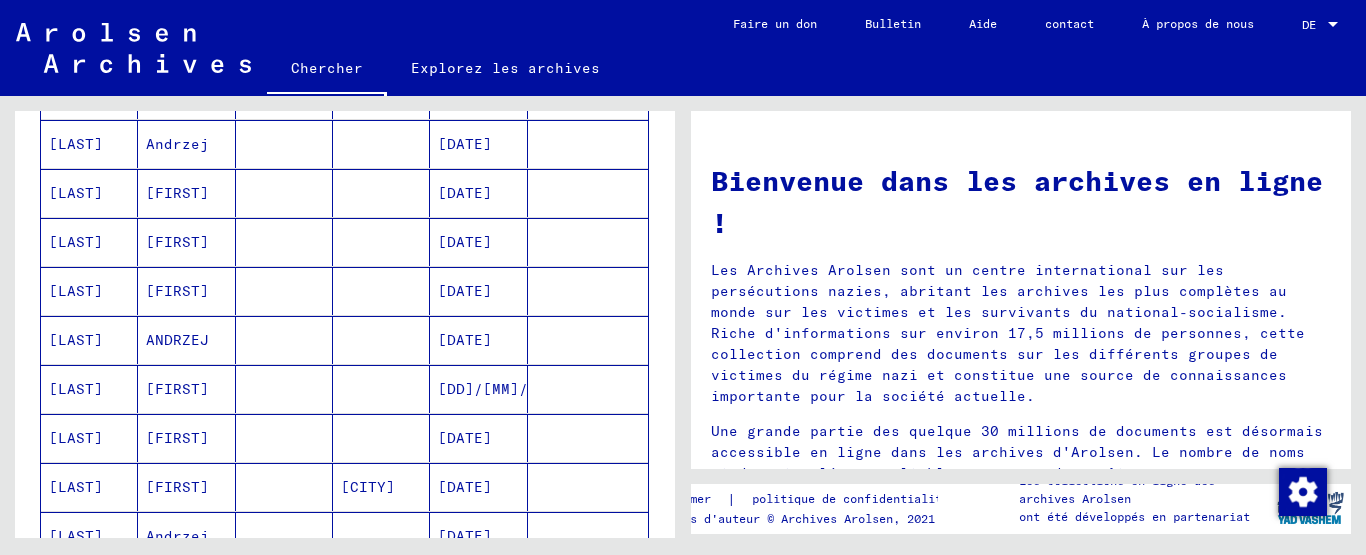 click on "[DATE]" at bounding box center (510, 389) 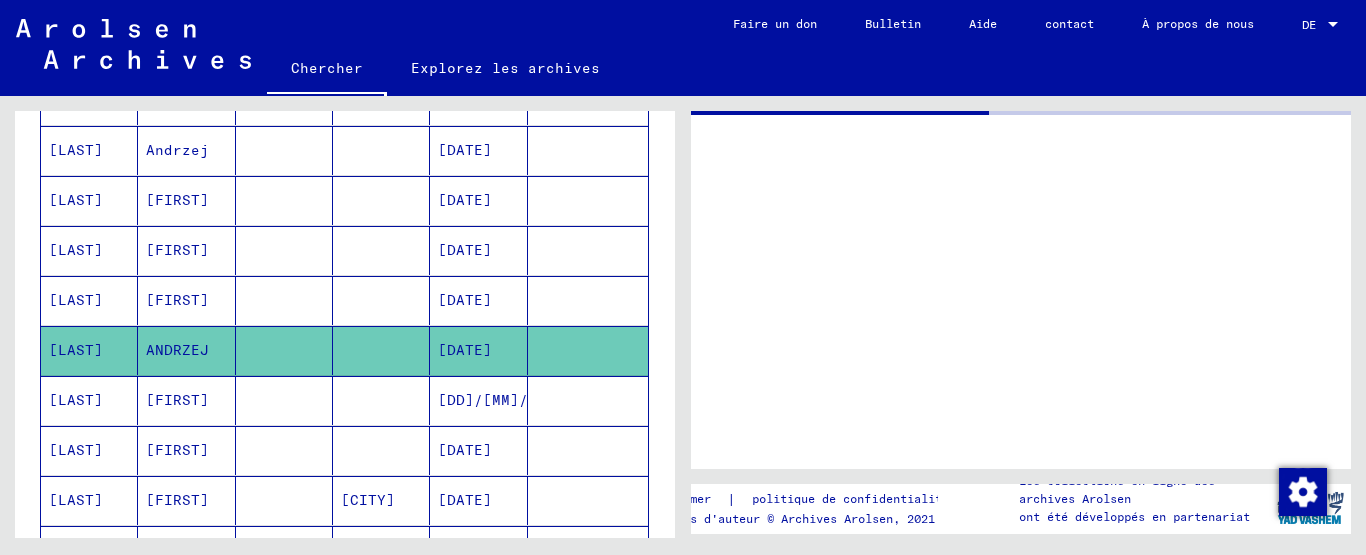 scroll, scrollTop: 605, scrollLeft: 0, axis: vertical 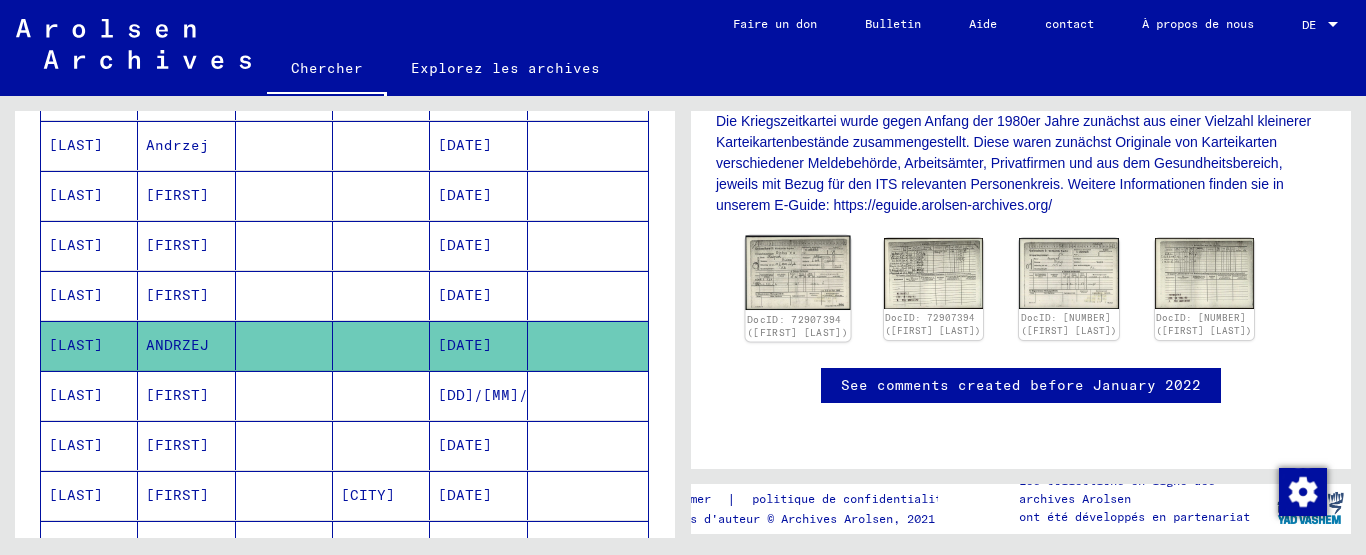 click 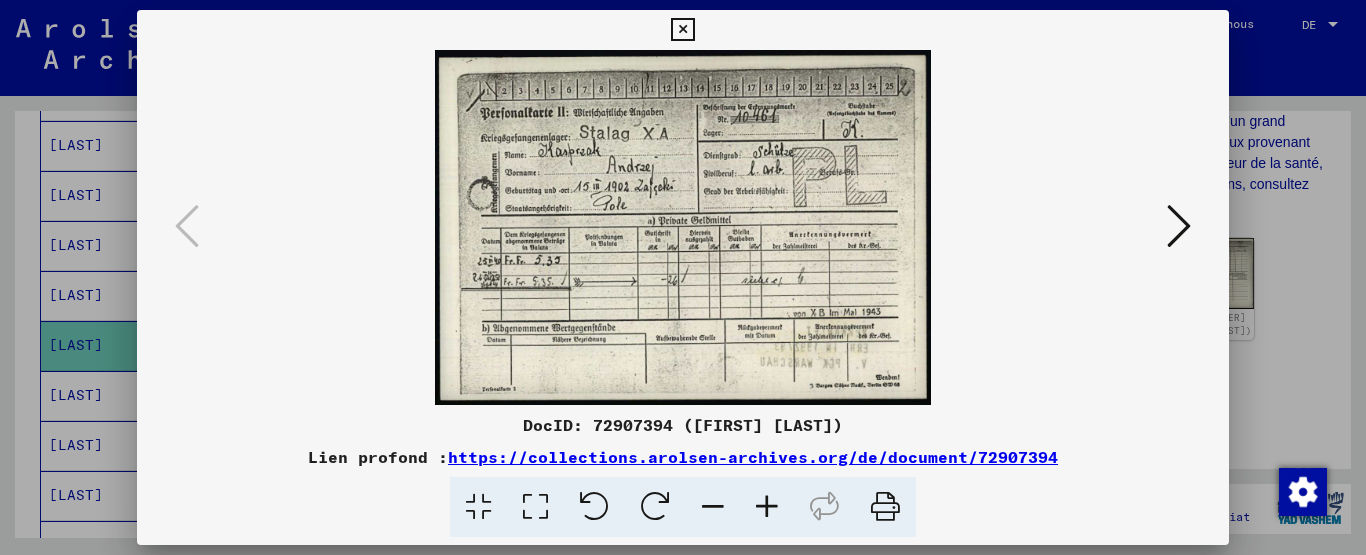 click at bounding box center (767, 507) 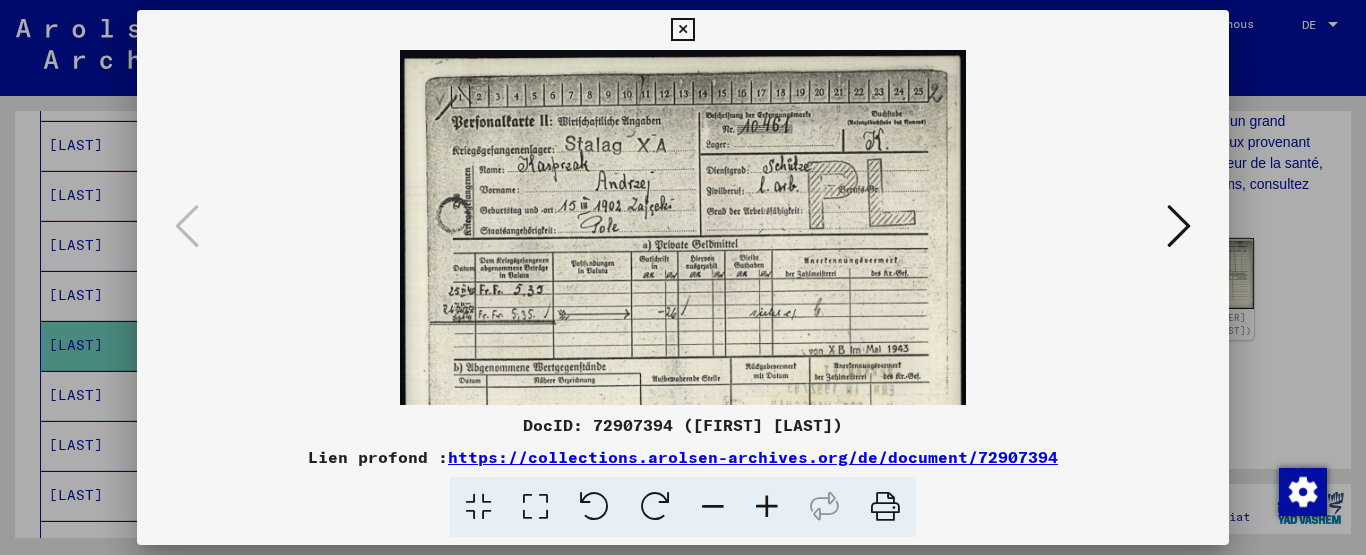 click at bounding box center (767, 507) 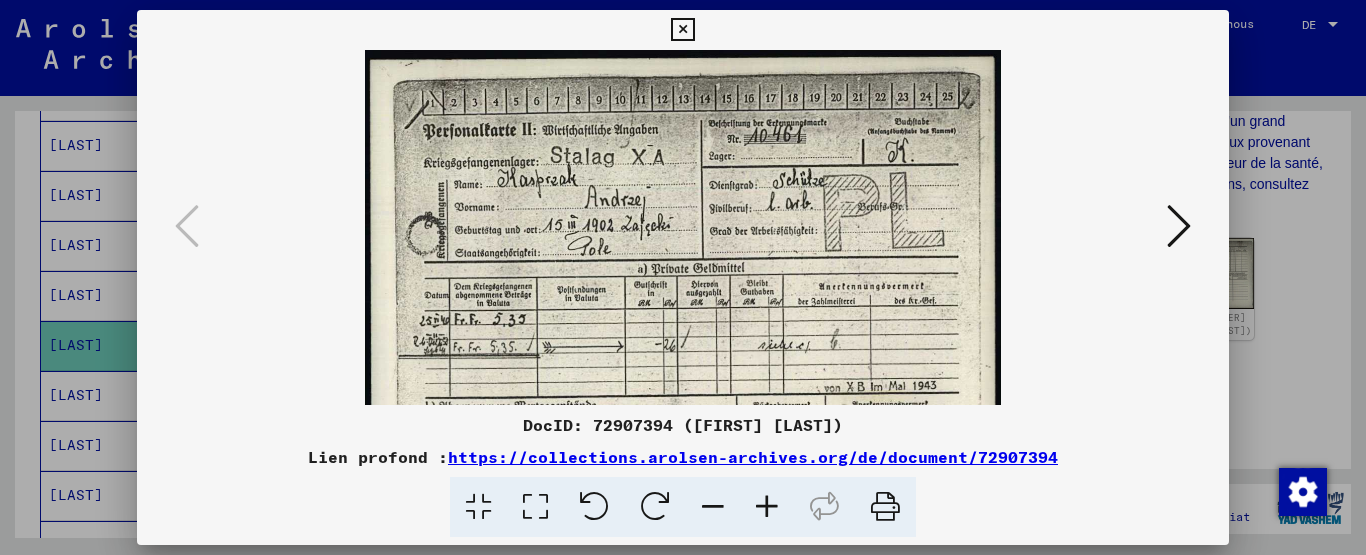 click at bounding box center (767, 507) 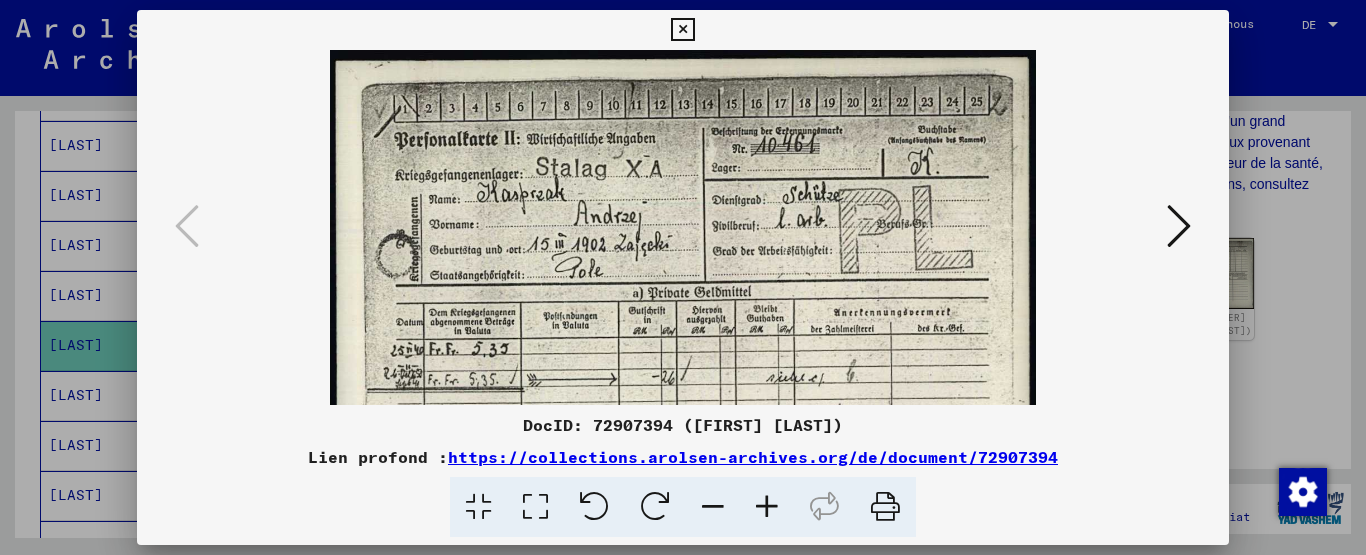 click at bounding box center [767, 507] 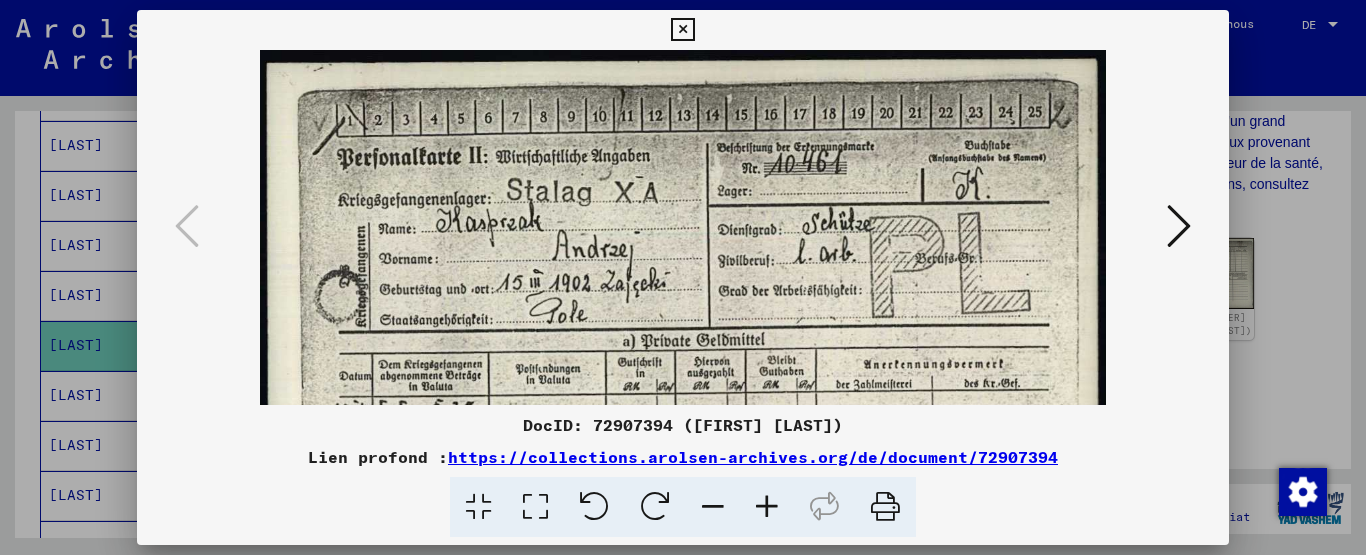 click at bounding box center (767, 507) 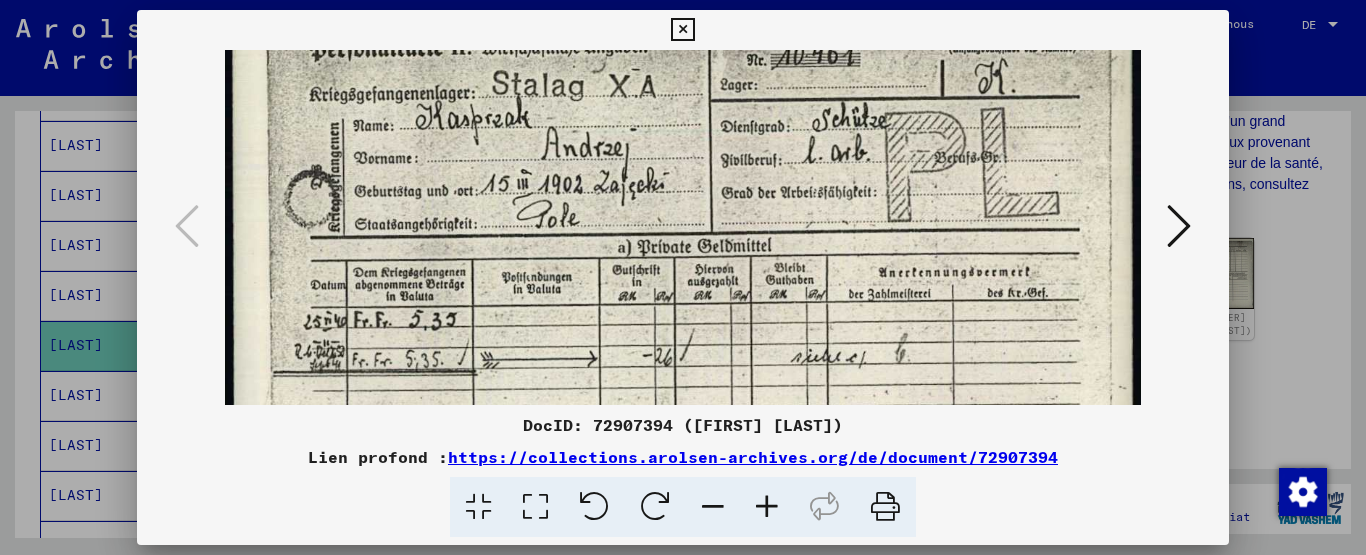 scroll, scrollTop: 143, scrollLeft: 0, axis: vertical 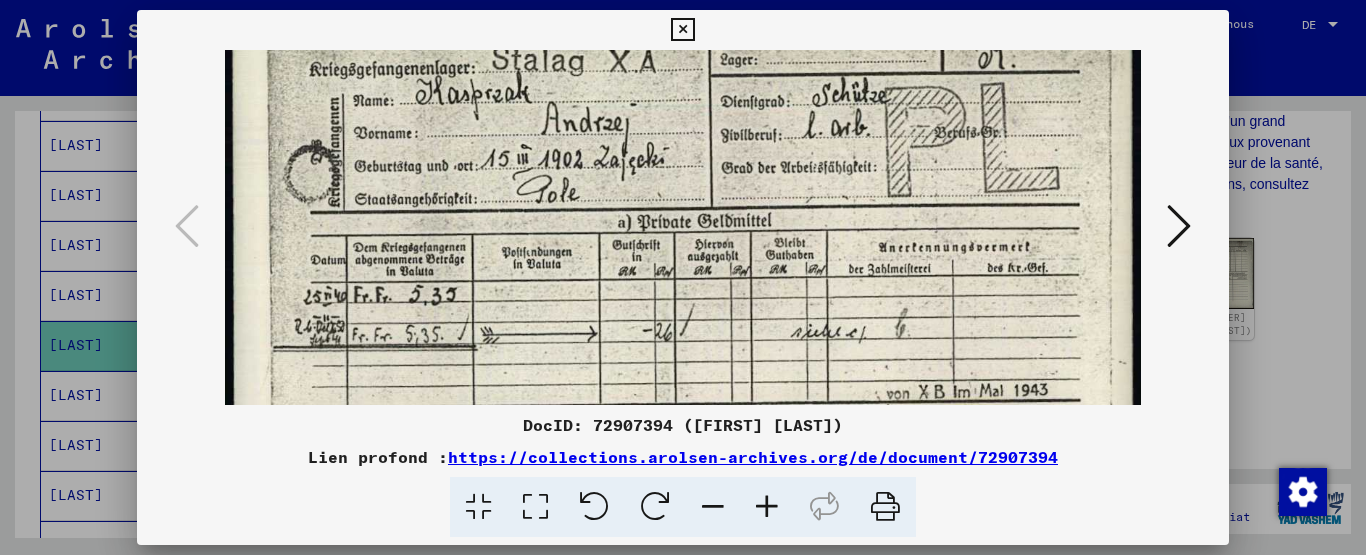 drag, startPoint x: 618, startPoint y: 321, endPoint x: 560, endPoint y: 180, distance: 152.4631 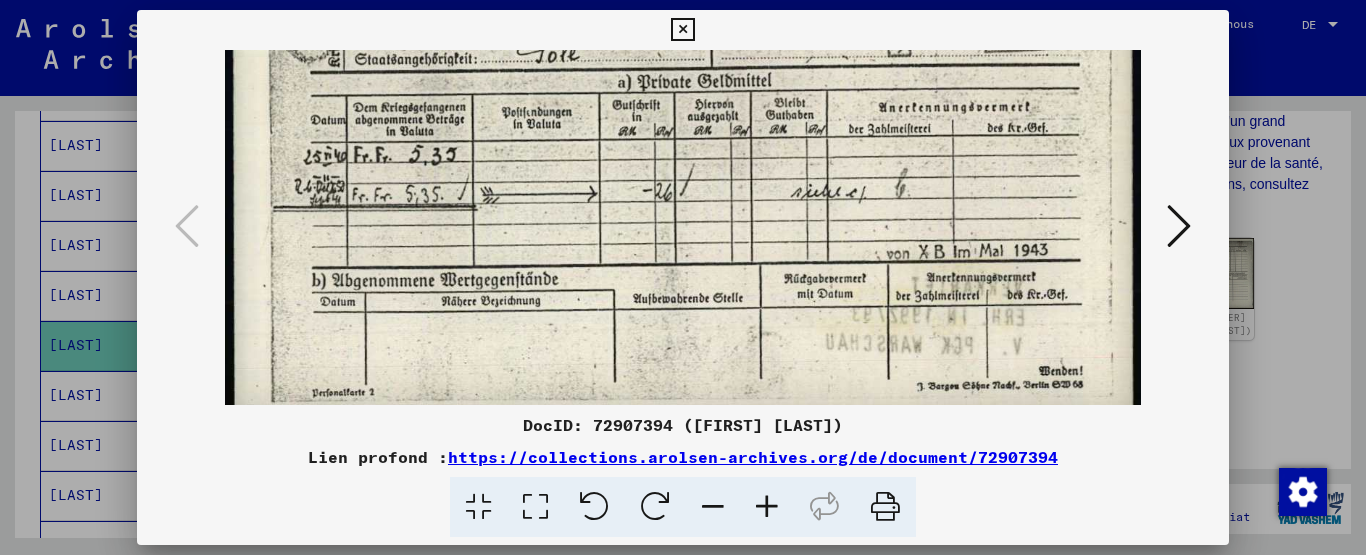 scroll, scrollTop: 287, scrollLeft: 0, axis: vertical 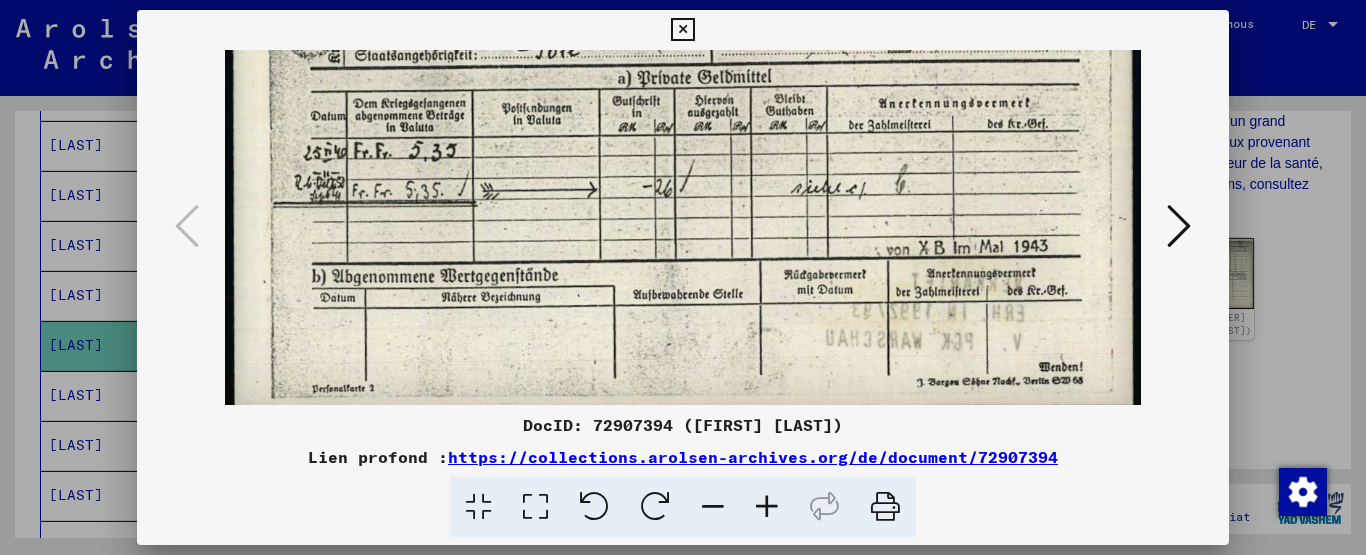 drag, startPoint x: 617, startPoint y: 360, endPoint x: 582, endPoint y: 216, distance: 148.19244 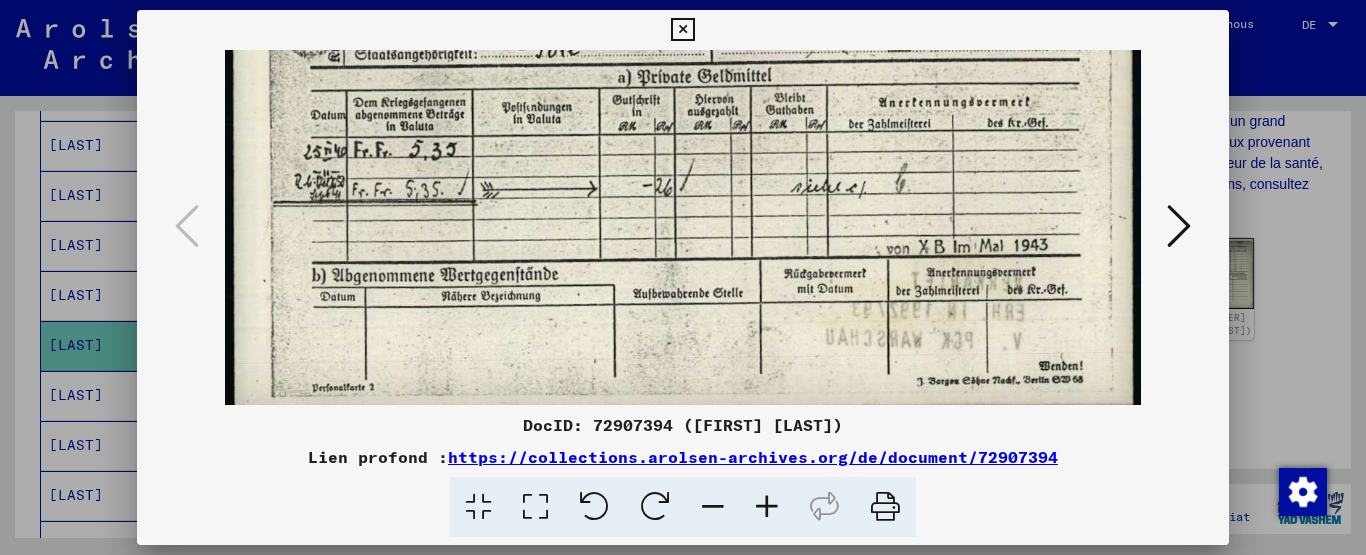 scroll, scrollTop: 300, scrollLeft: 0, axis: vertical 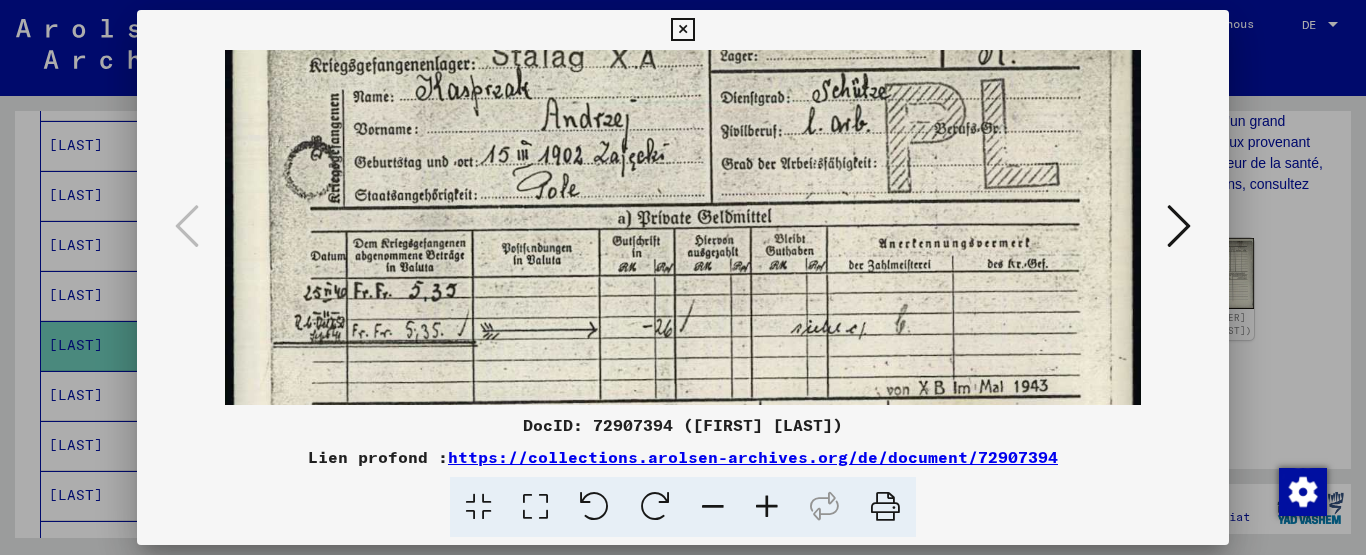 drag, startPoint x: 618, startPoint y: 322, endPoint x: 608, endPoint y: 361, distance: 40.261642 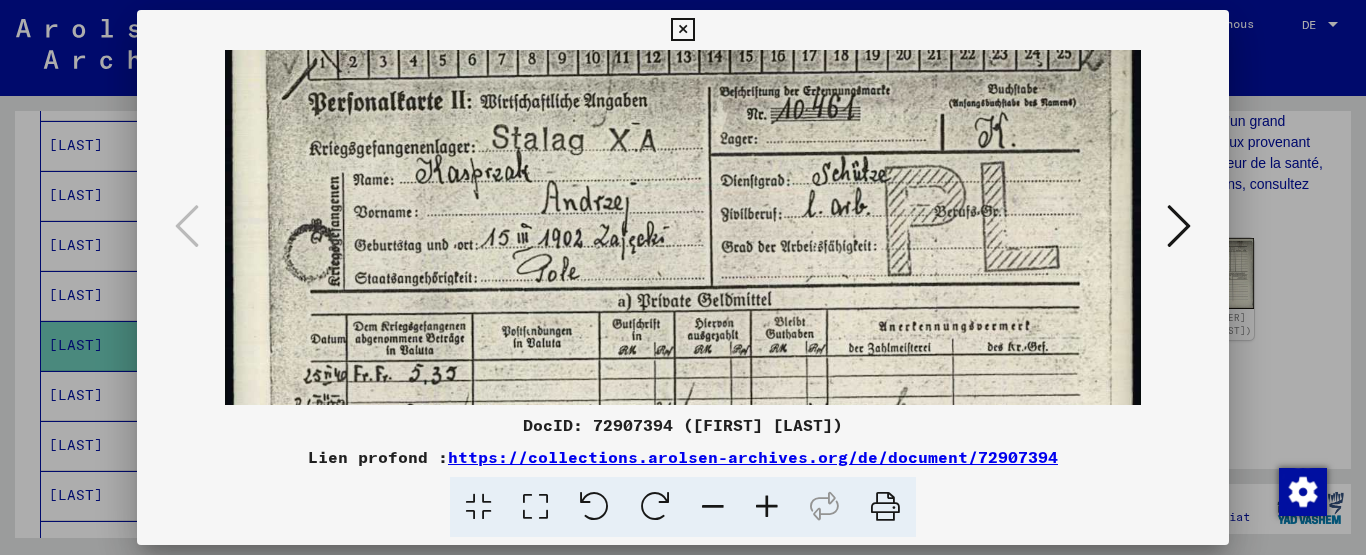 scroll, scrollTop: 0, scrollLeft: 0, axis: both 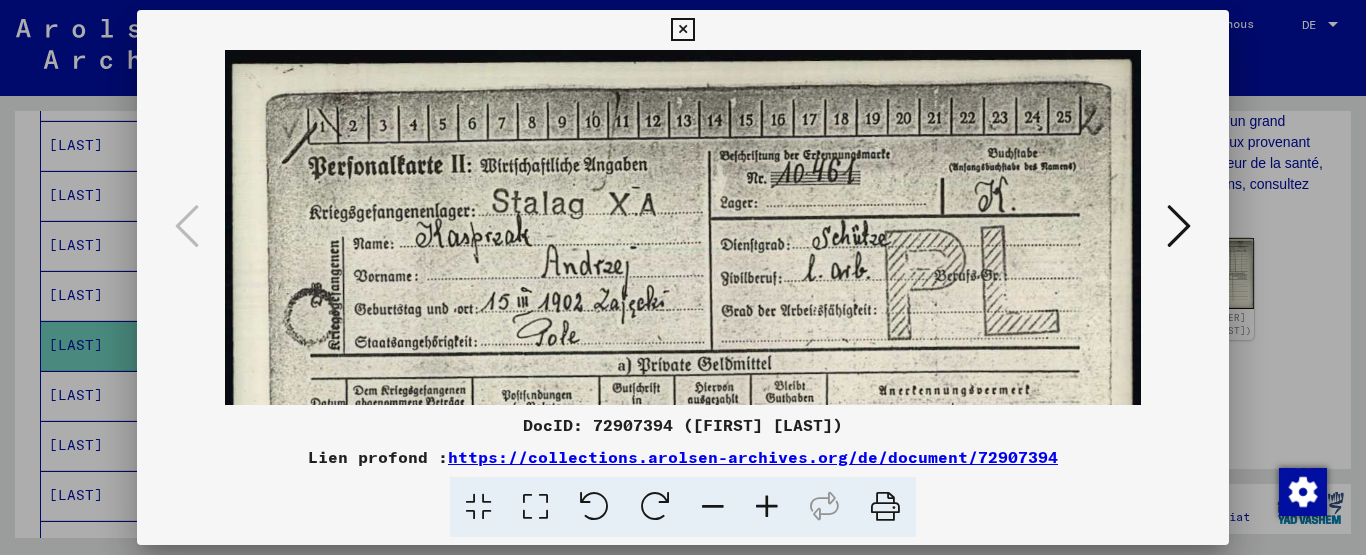 drag, startPoint x: 715, startPoint y: 194, endPoint x: 724, endPoint y: 374, distance: 180.22485 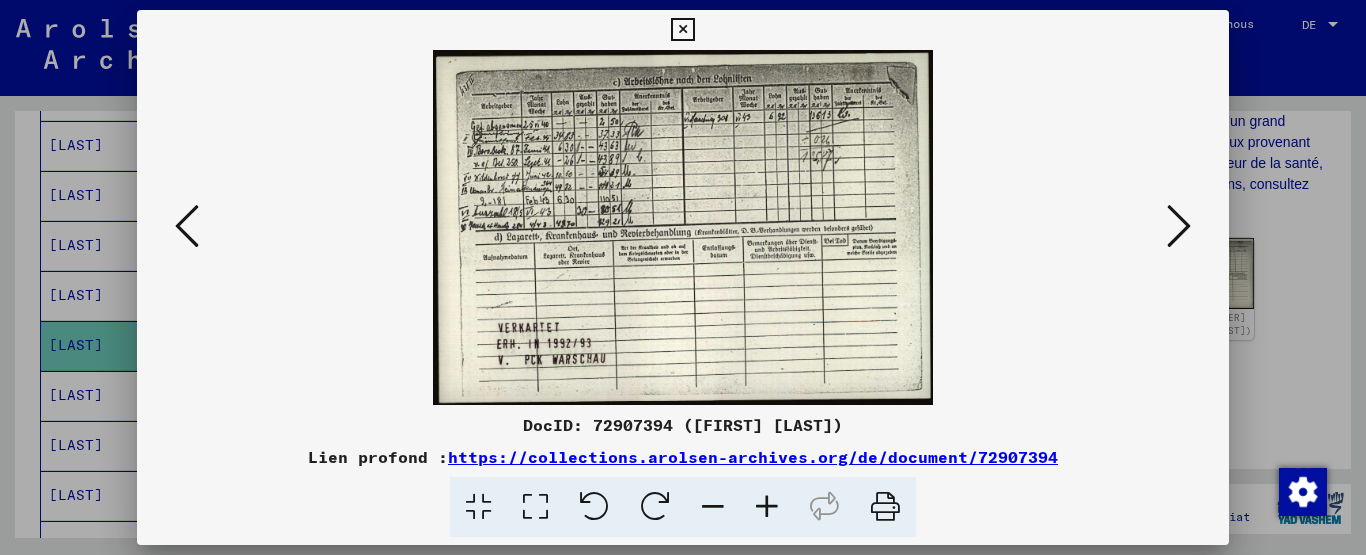 click at bounding box center (767, 507) 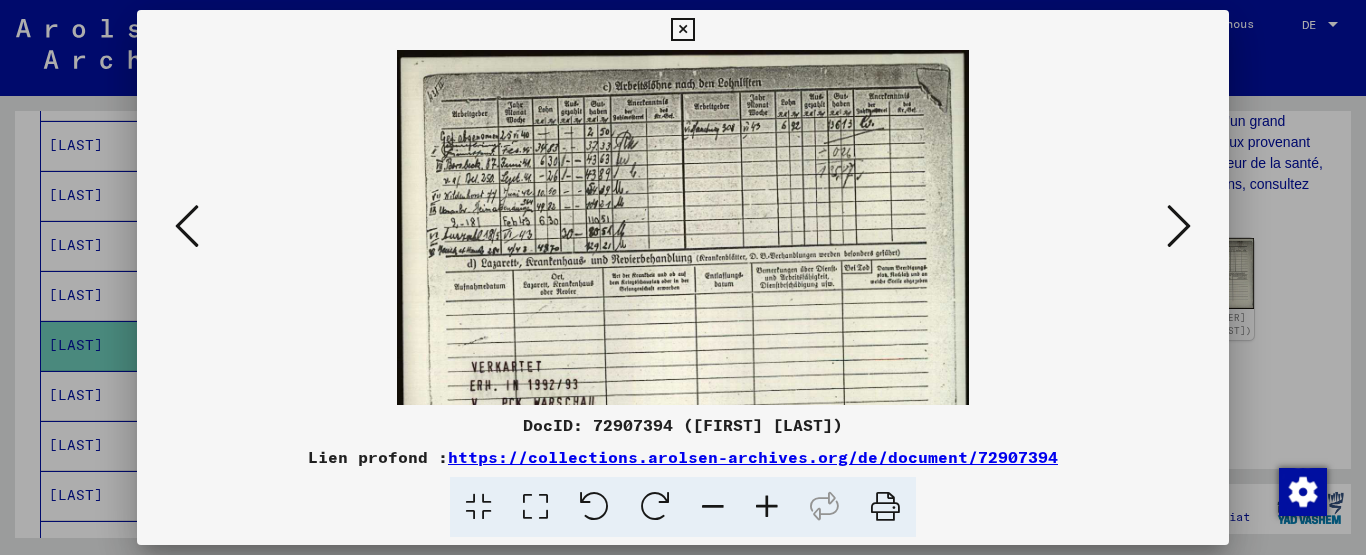 click at bounding box center [767, 507] 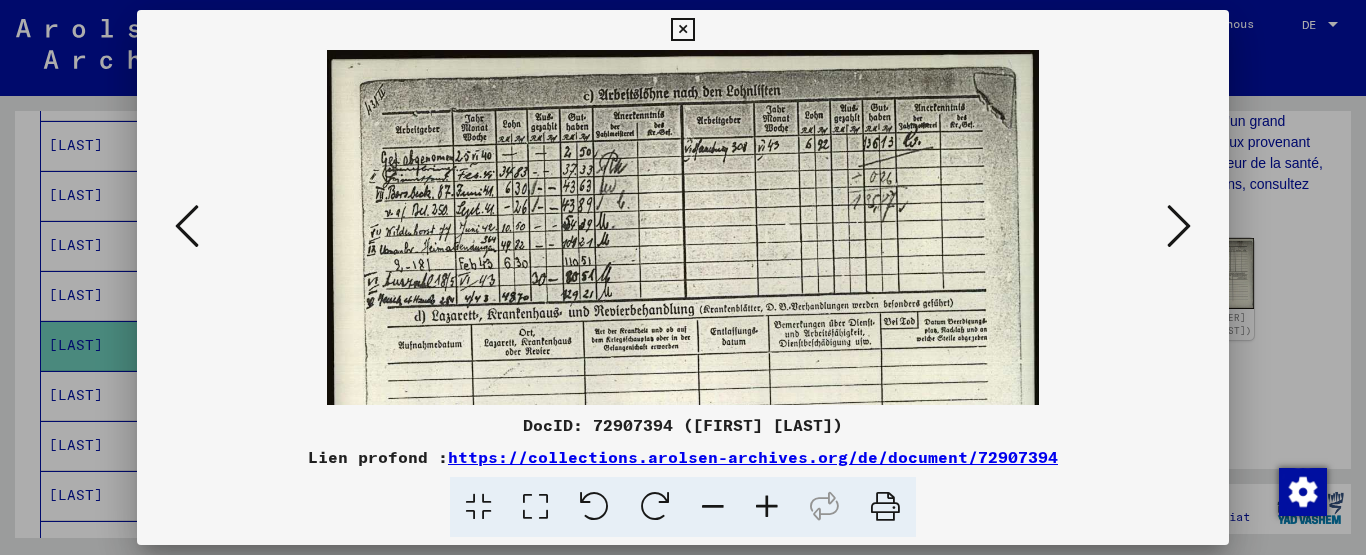 click at bounding box center (767, 507) 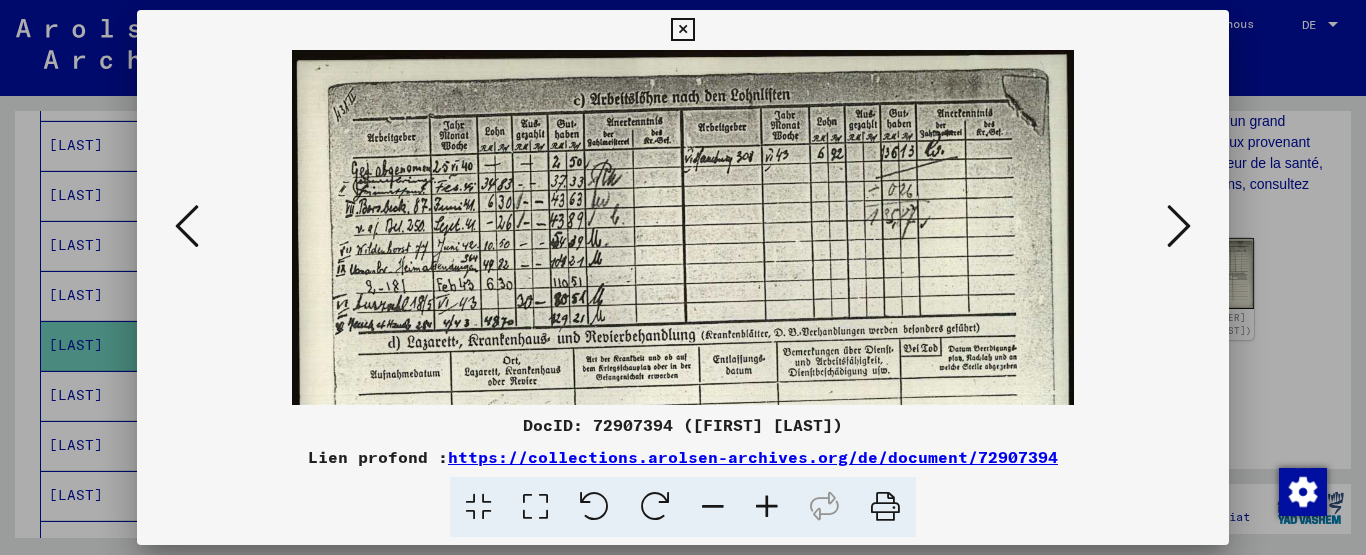 click at bounding box center [767, 507] 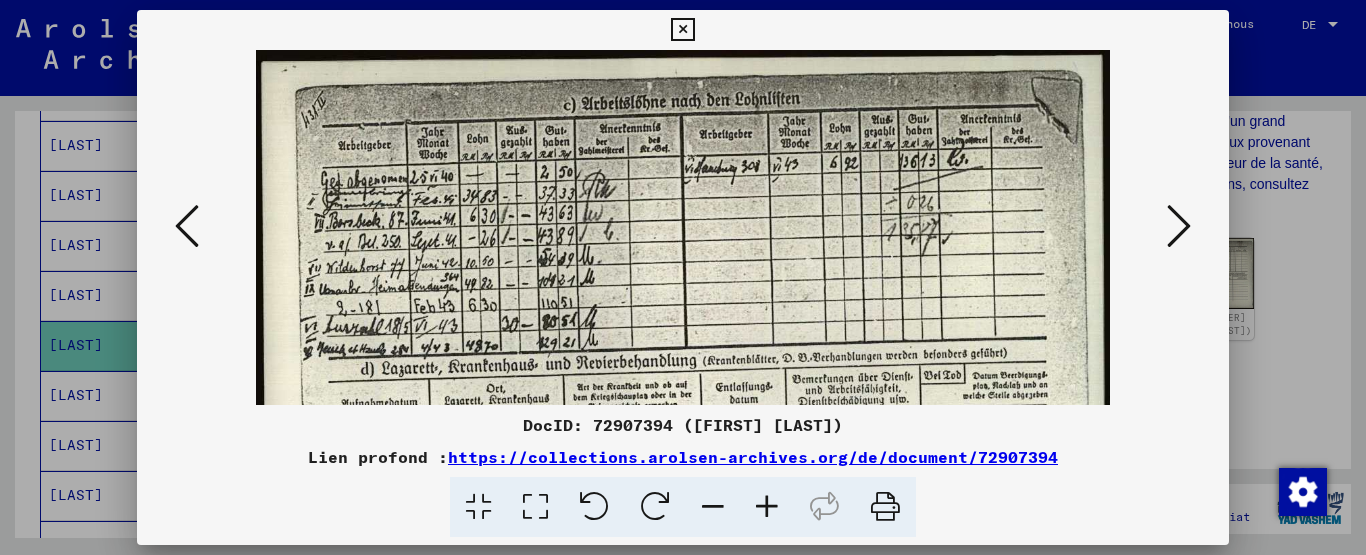 click at bounding box center (767, 507) 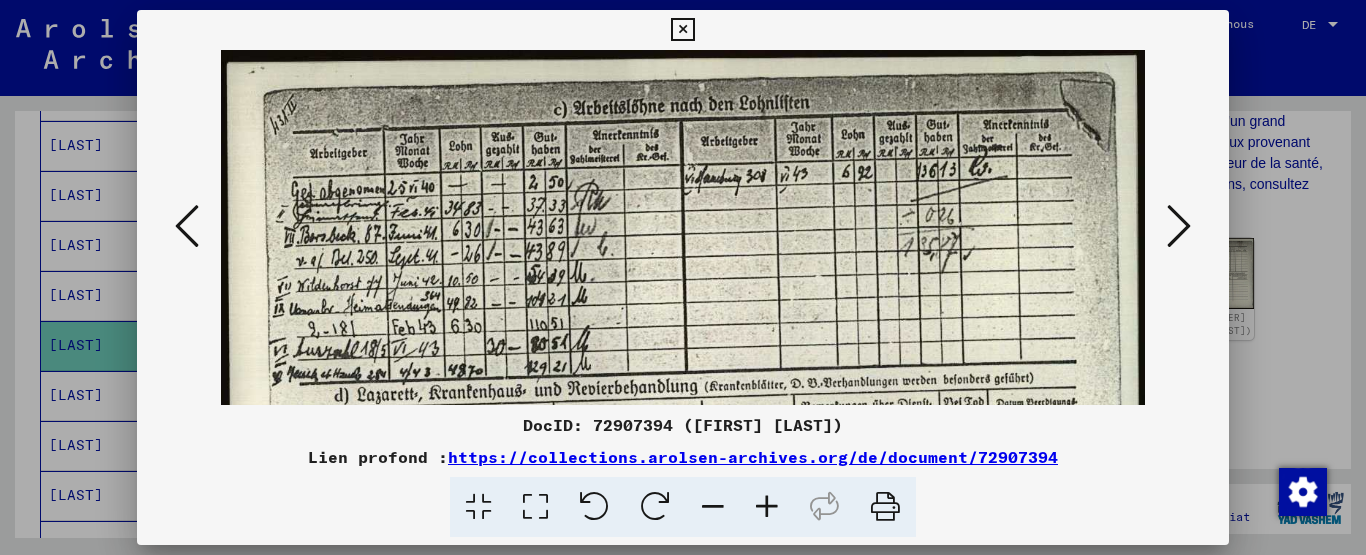click at bounding box center (1179, 226) 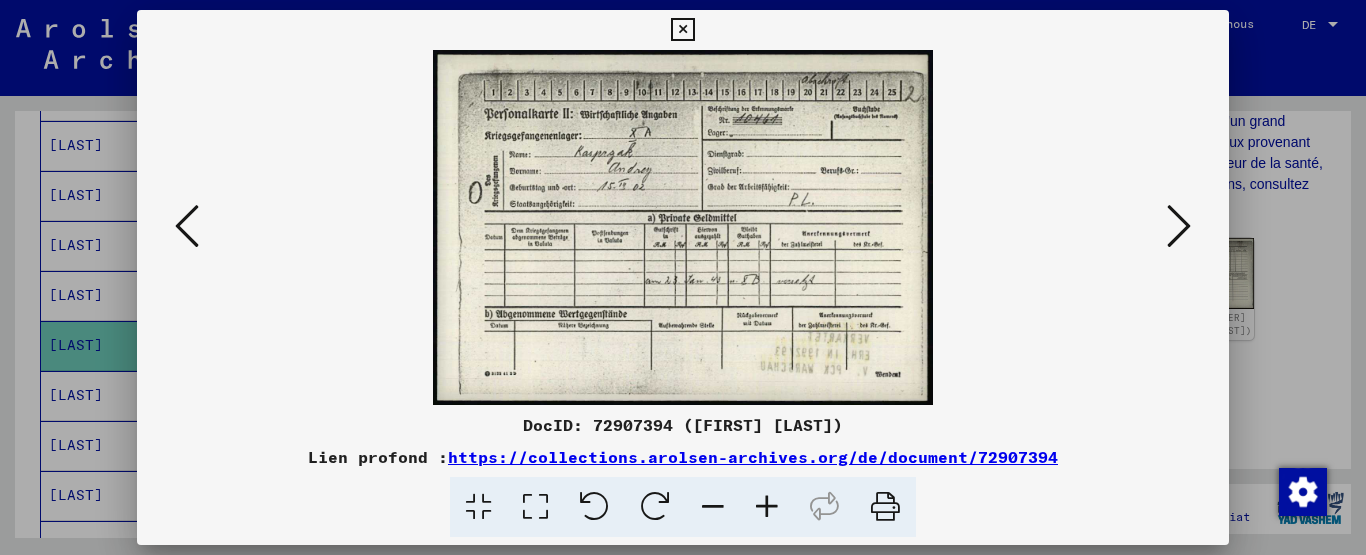 click at bounding box center [767, 507] 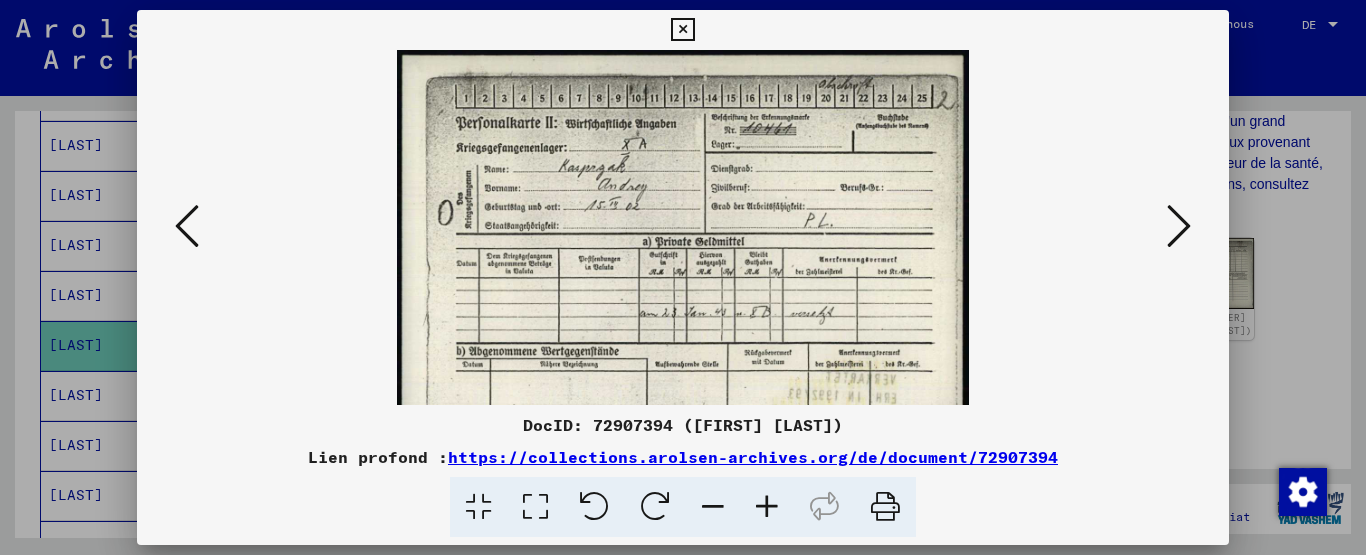 click at bounding box center [767, 507] 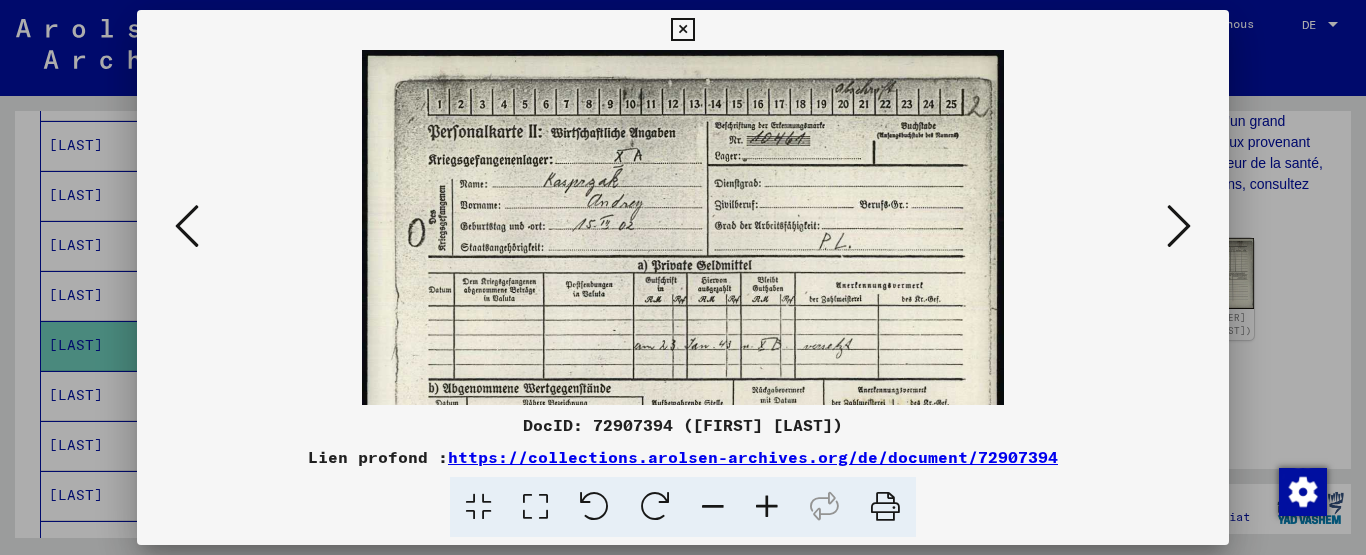 click at bounding box center (767, 507) 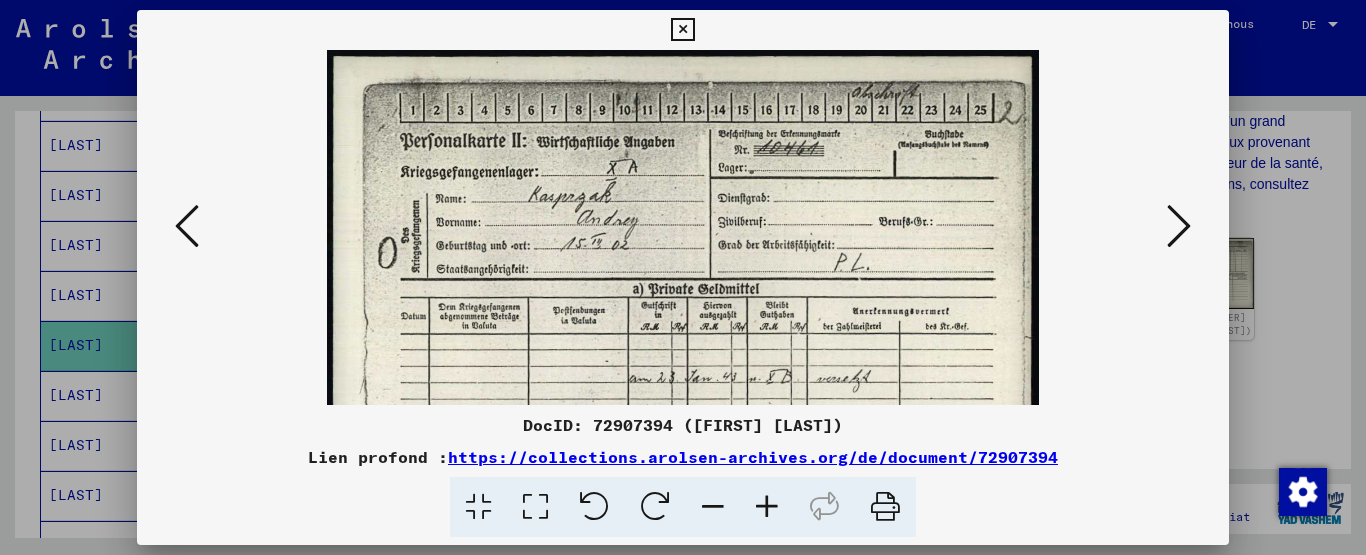 click at bounding box center [767, 507] 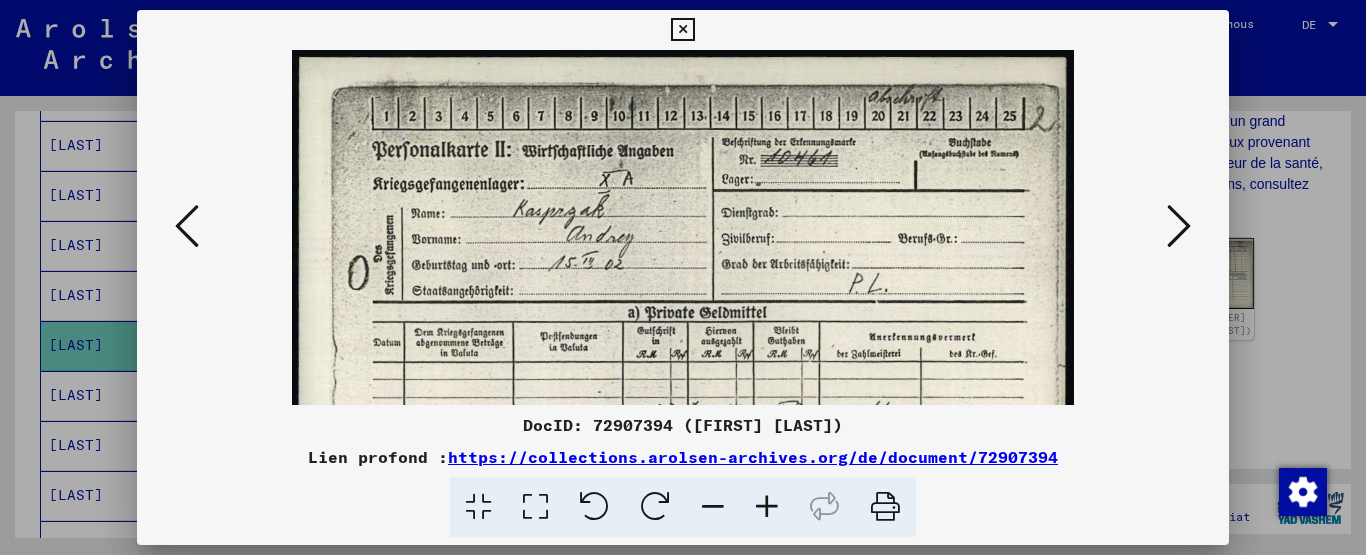 click at bounding box center [767, 507] 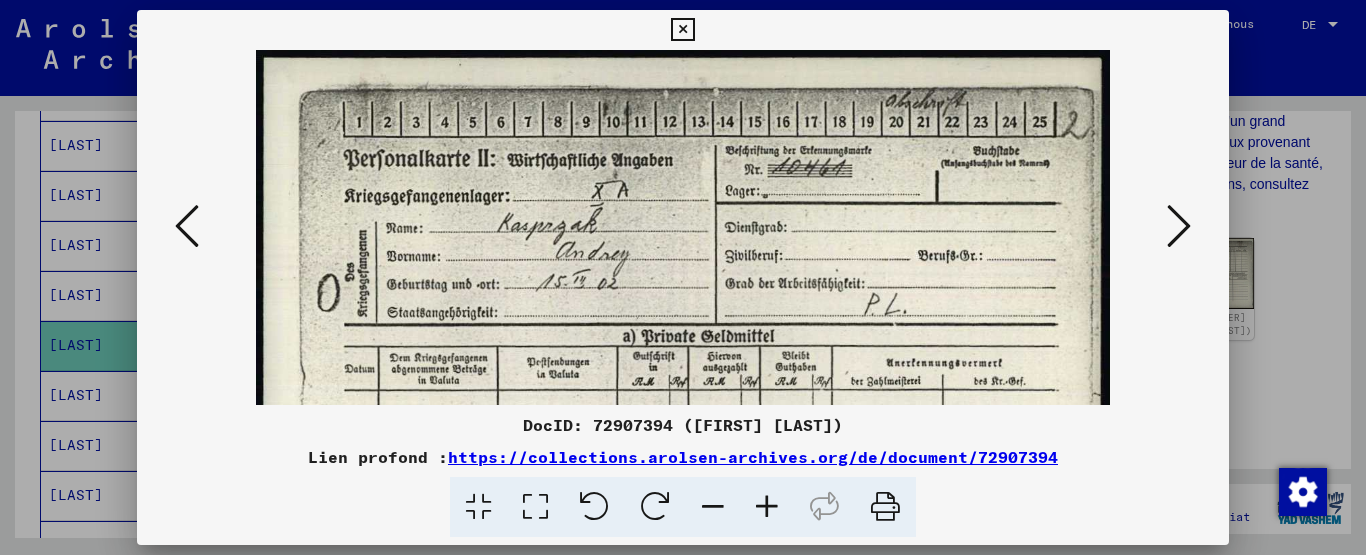 click at bounding box center (767, 507) 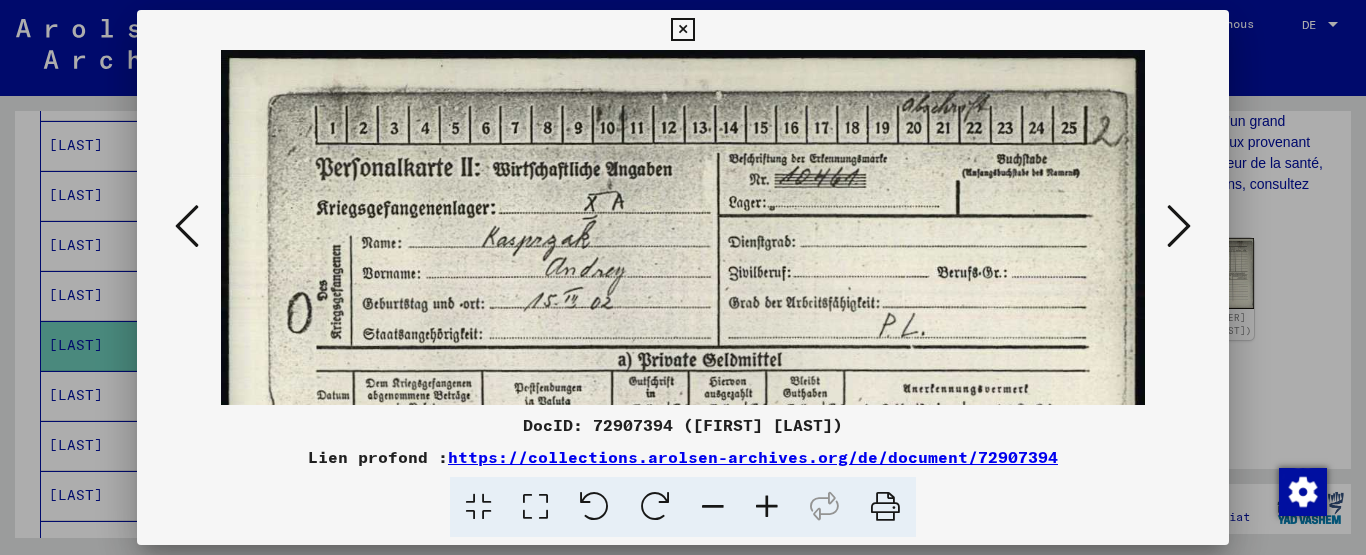 click at bounding box center (767, 507) 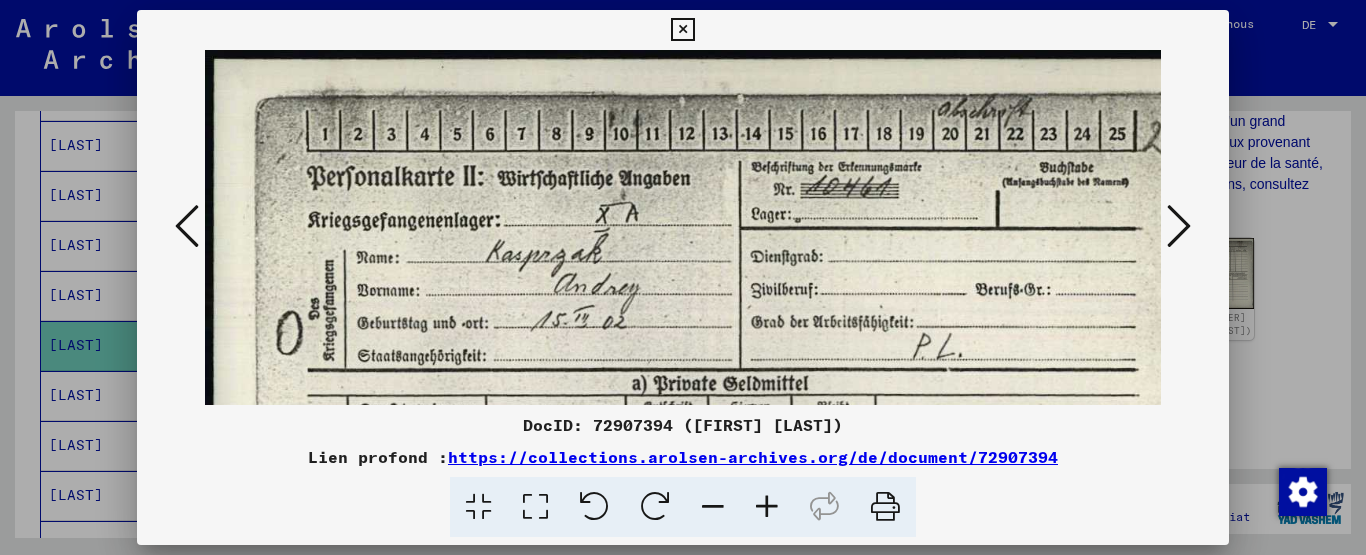 click at bounding box center [1179, 226] 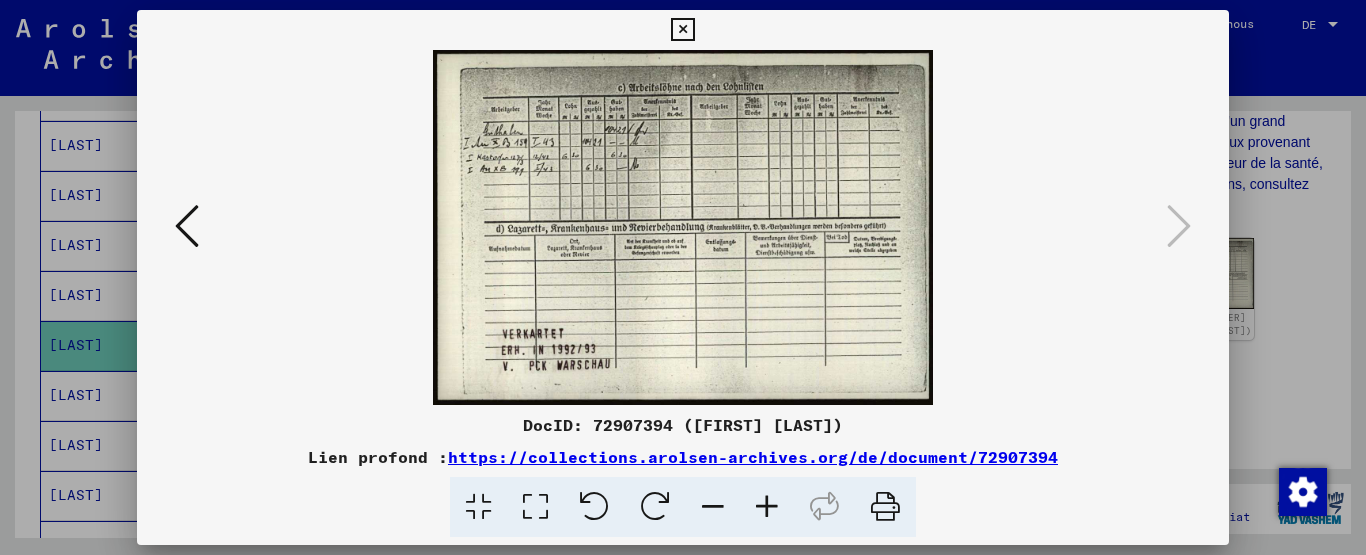 click at bounding box center [682, 30] 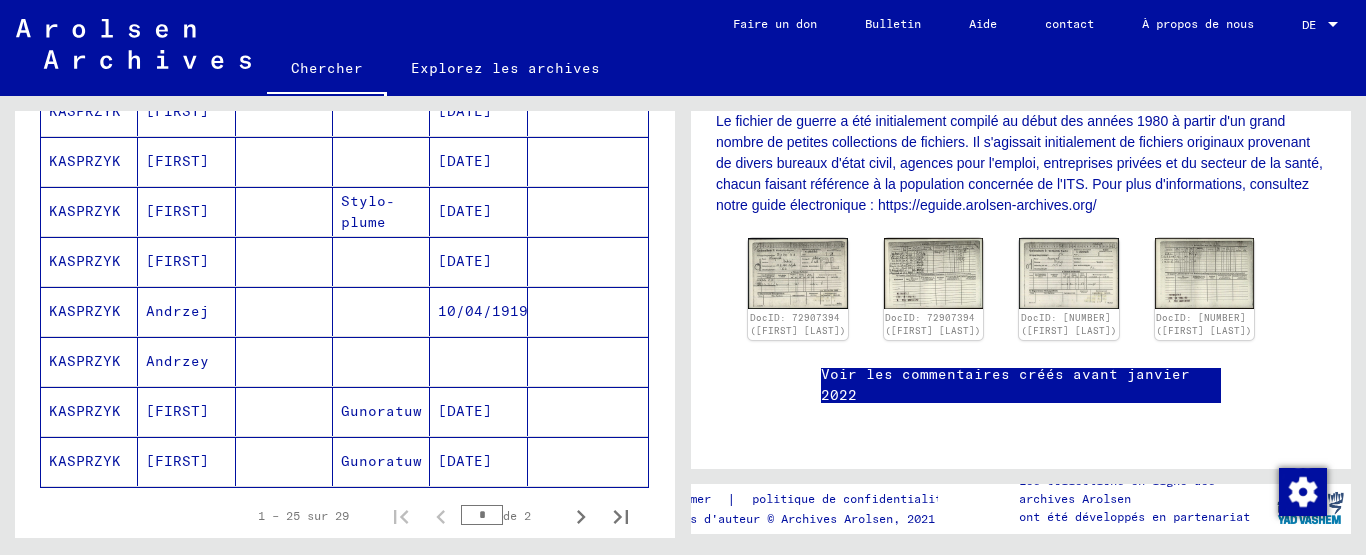 scroll, scrollTop: 1305, scrollLeft: 0, axis: vertical 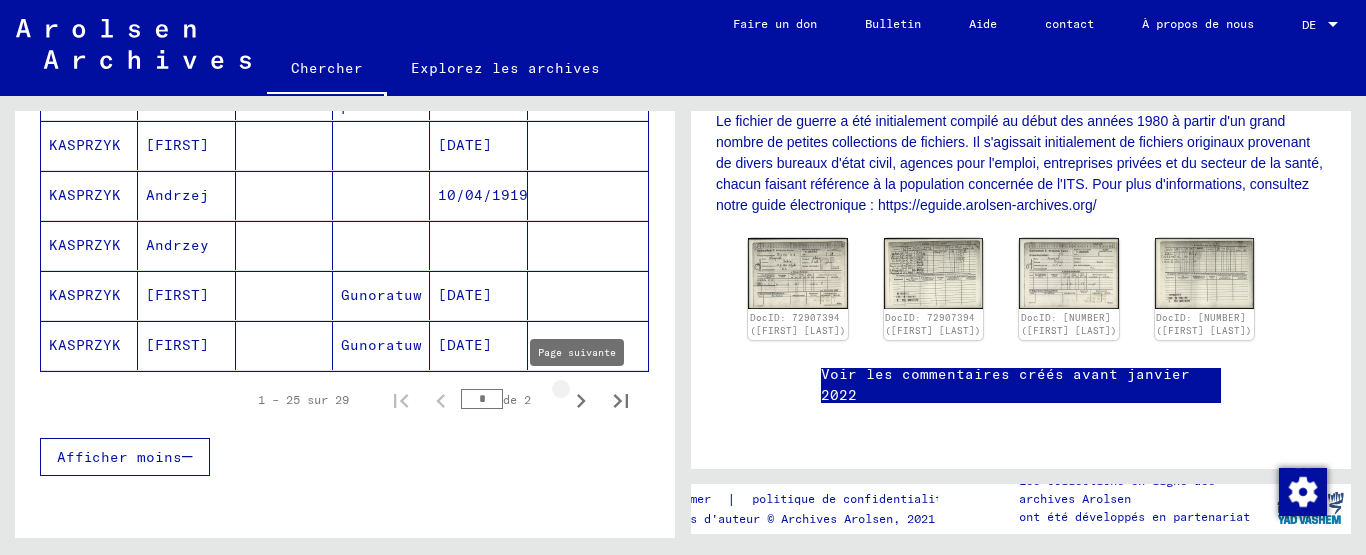click 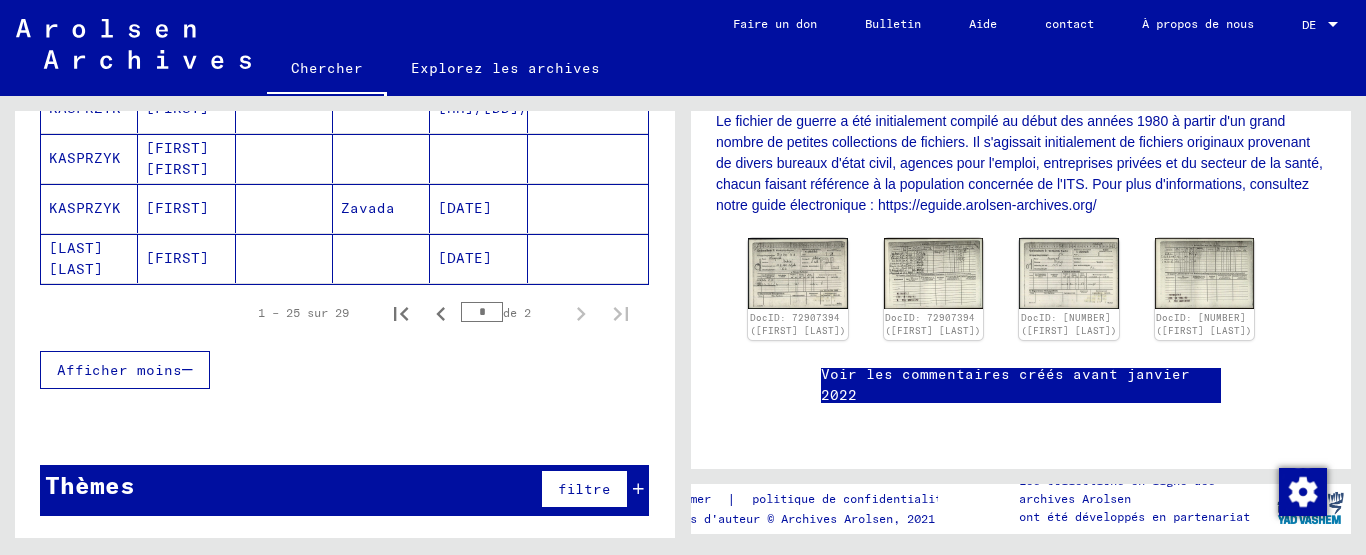 scroll, scrollTop: 242, scrollLeft: 0, axis: vertical 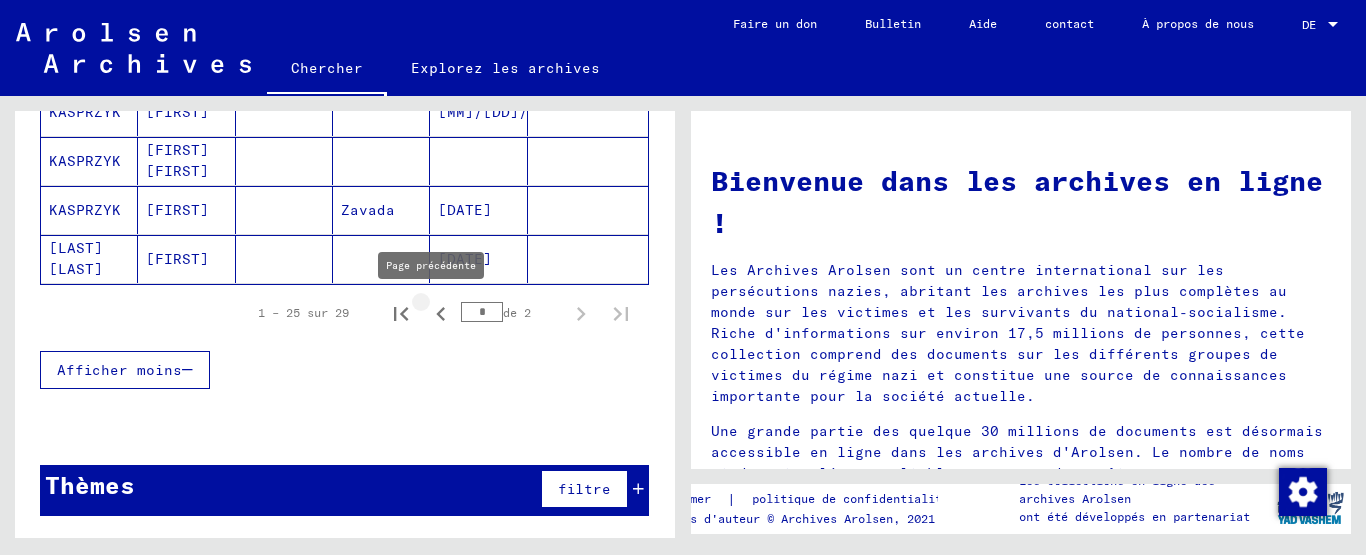 click 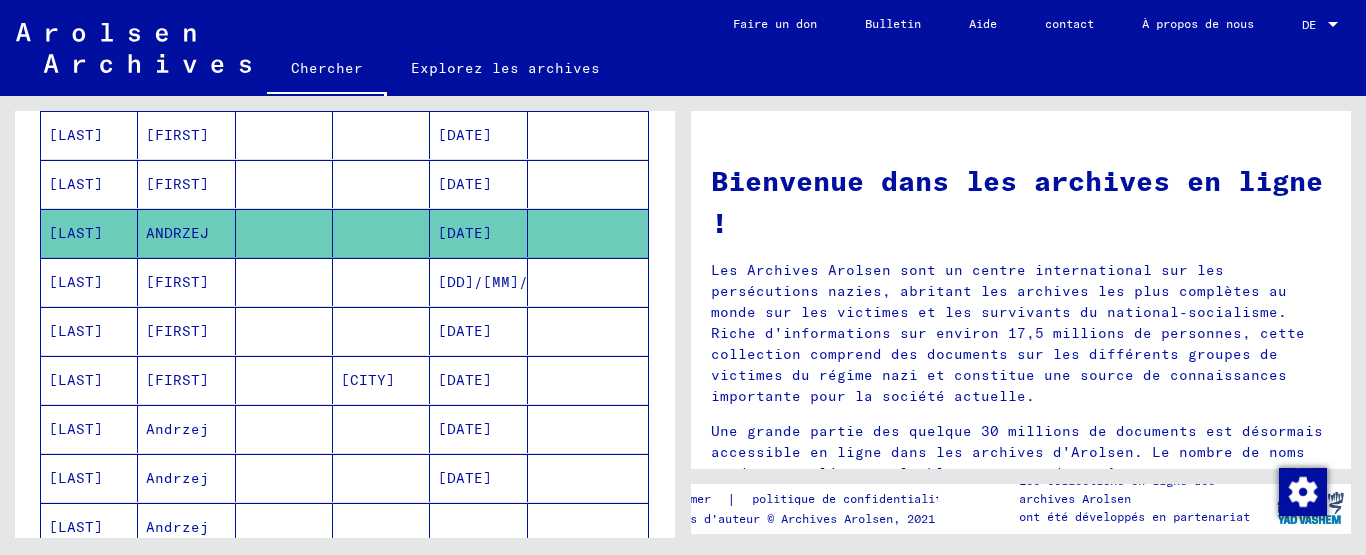 scroll, scrollTop: 738, scrollLeft: 0, axis: vertical 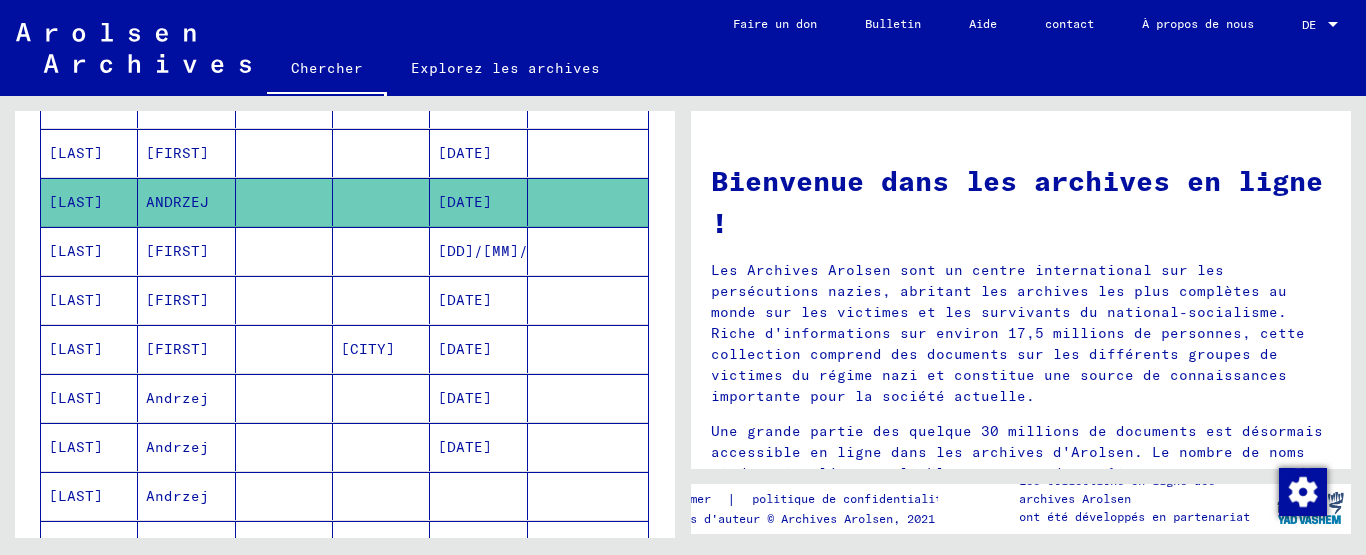 click 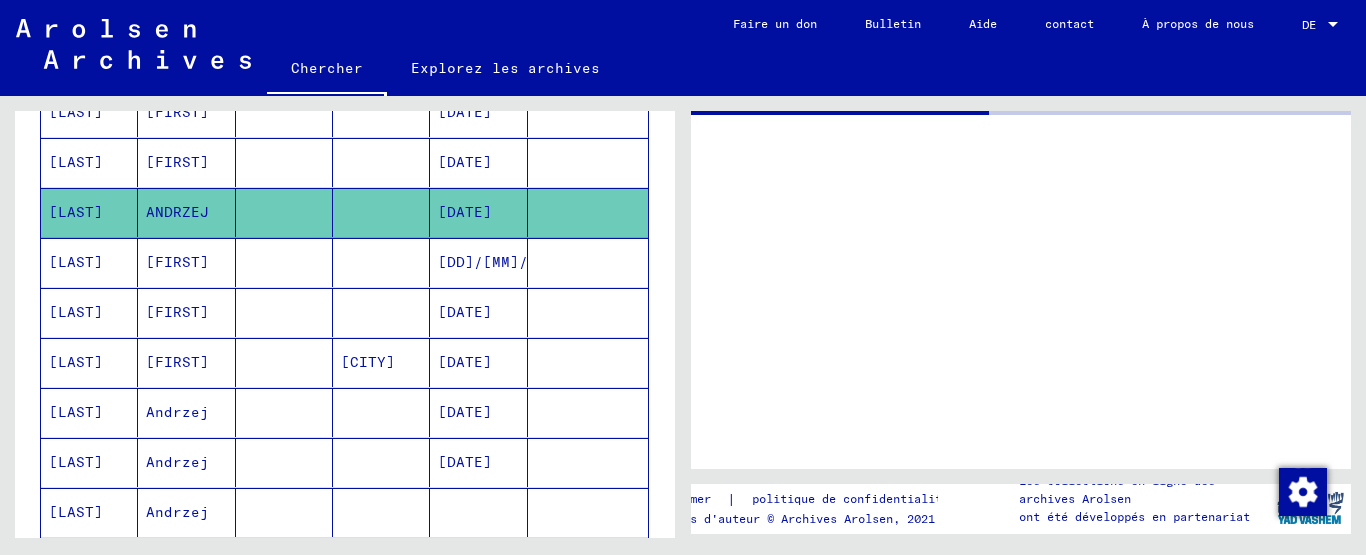 scroll, scrollTop: 746, scrollLeft: 0, axis: vertical 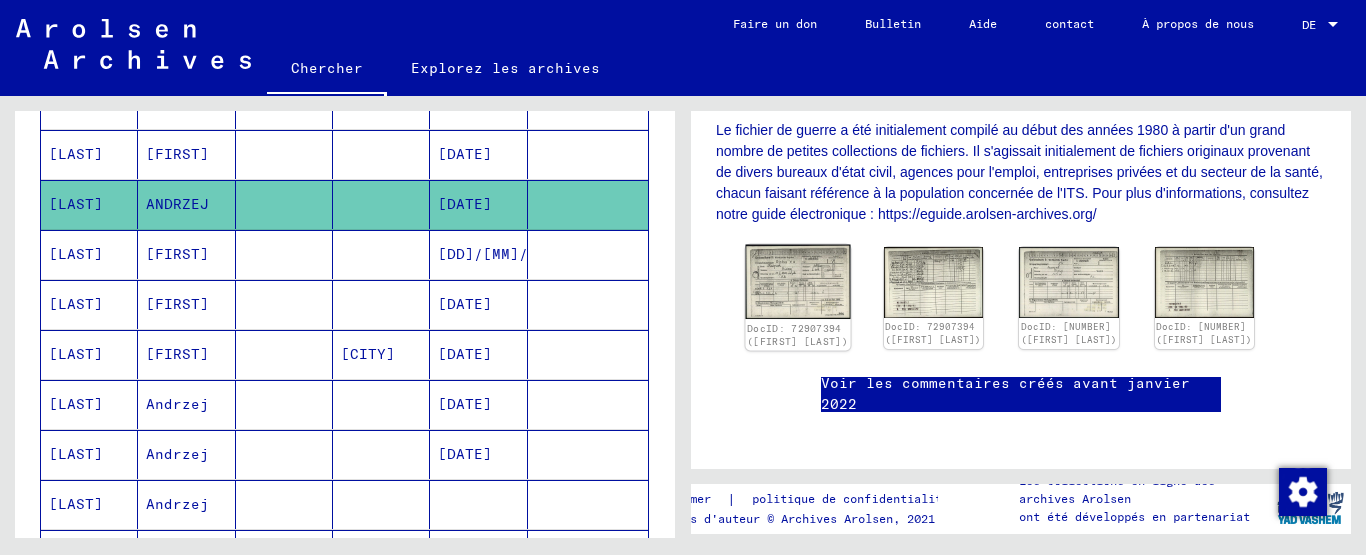 click 